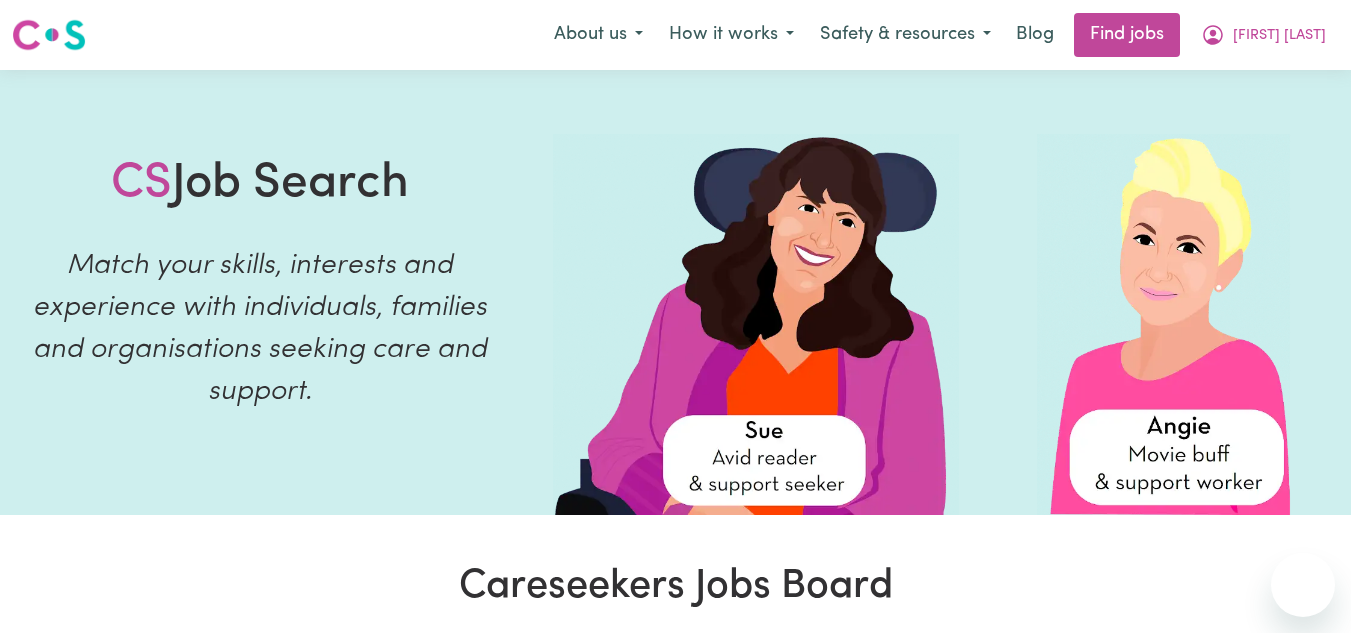 scroll, scrollTop: 809, scrollLeft: 0, axis: vertical 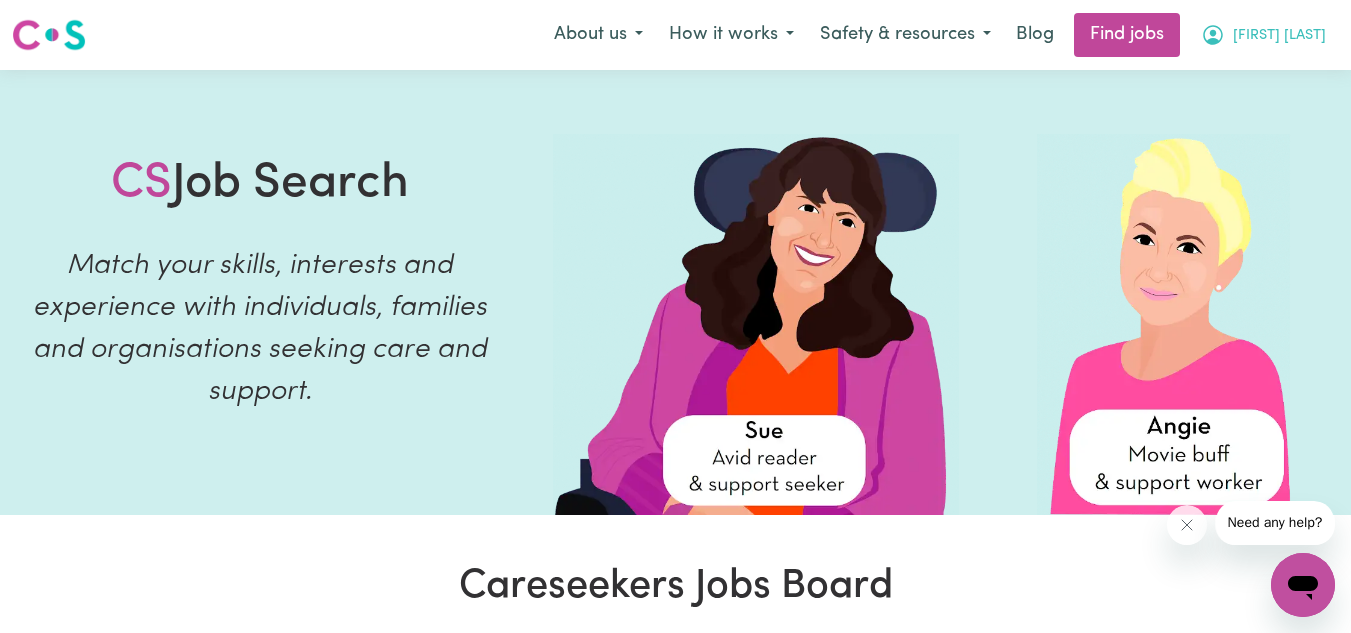 click on "[FIRST] [LAST]" at bounding box center [1279, 36] 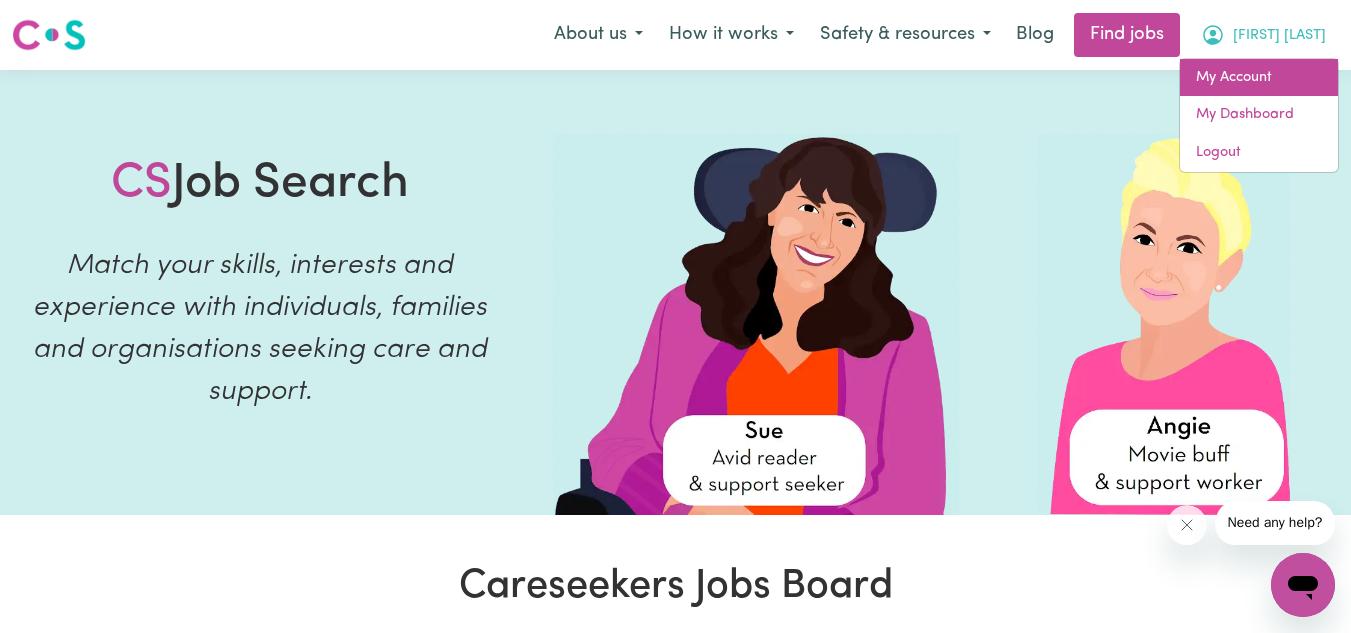 click on "My Account" at bounding box center (1259, 78) 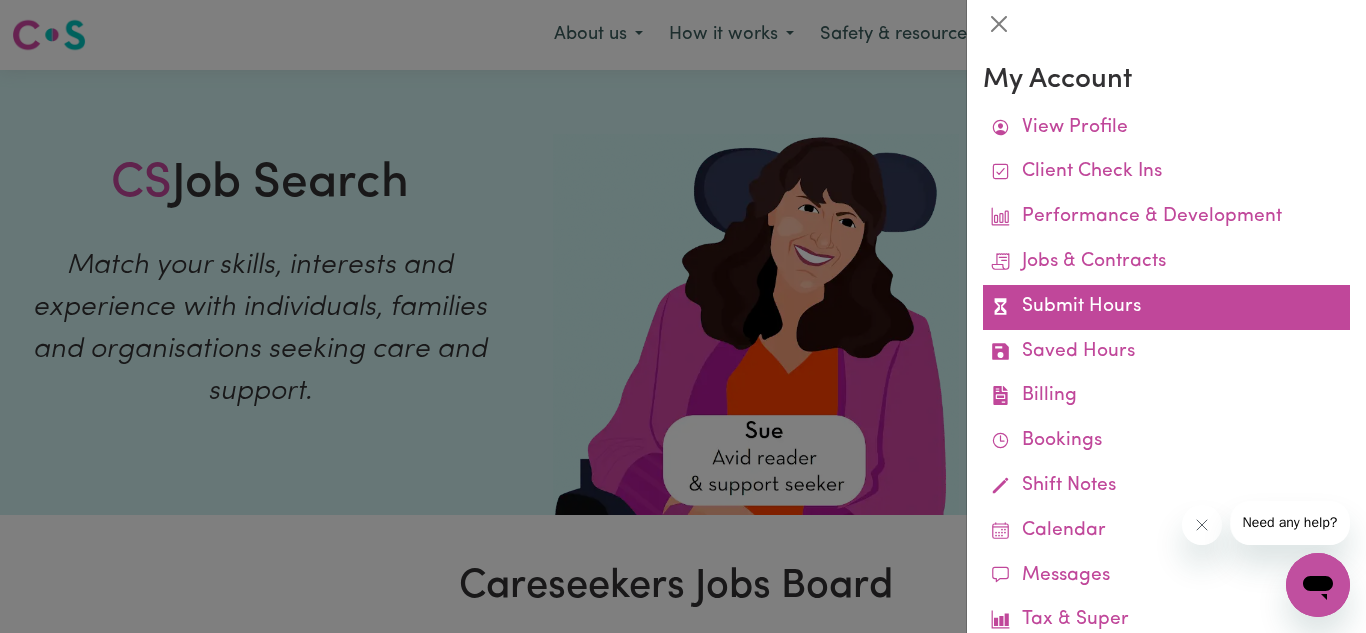 click on "Submit Hours" at bounding box center (1166, 307) 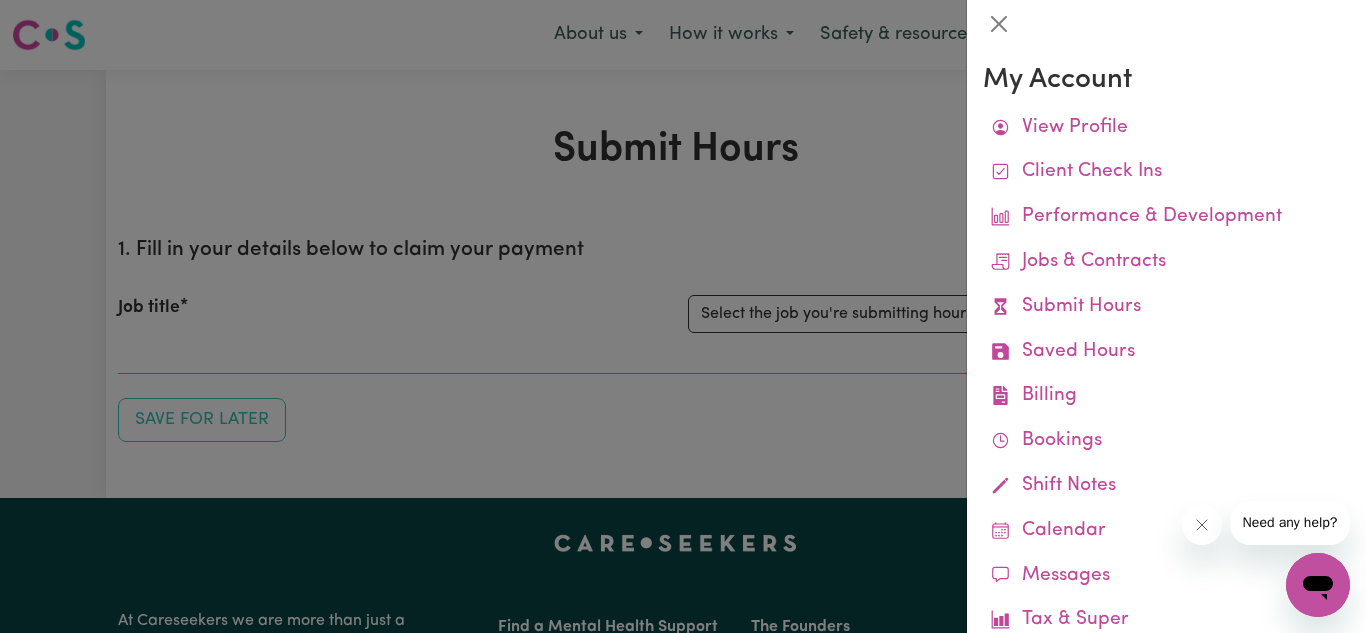 click at bounding box center [683, 316] 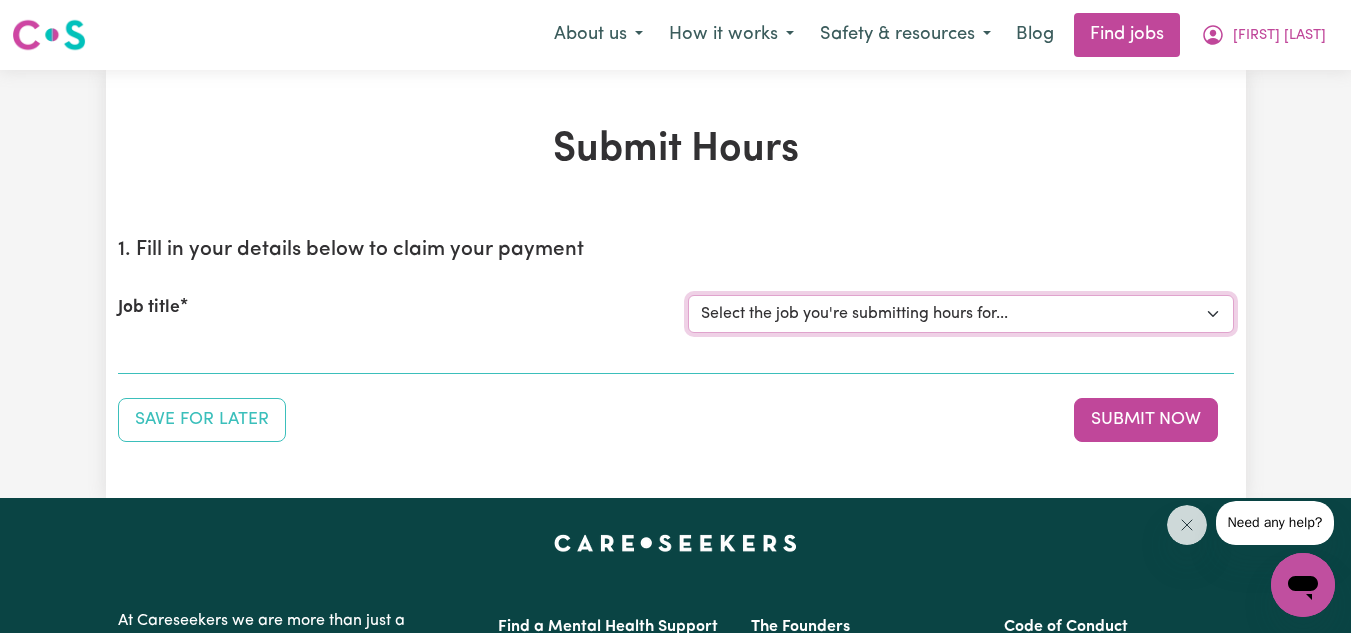 click on "Select the job you're submitting hours for... [[FIRST] [LAST]] Personnel care worker" at bounding box center [961, 314] 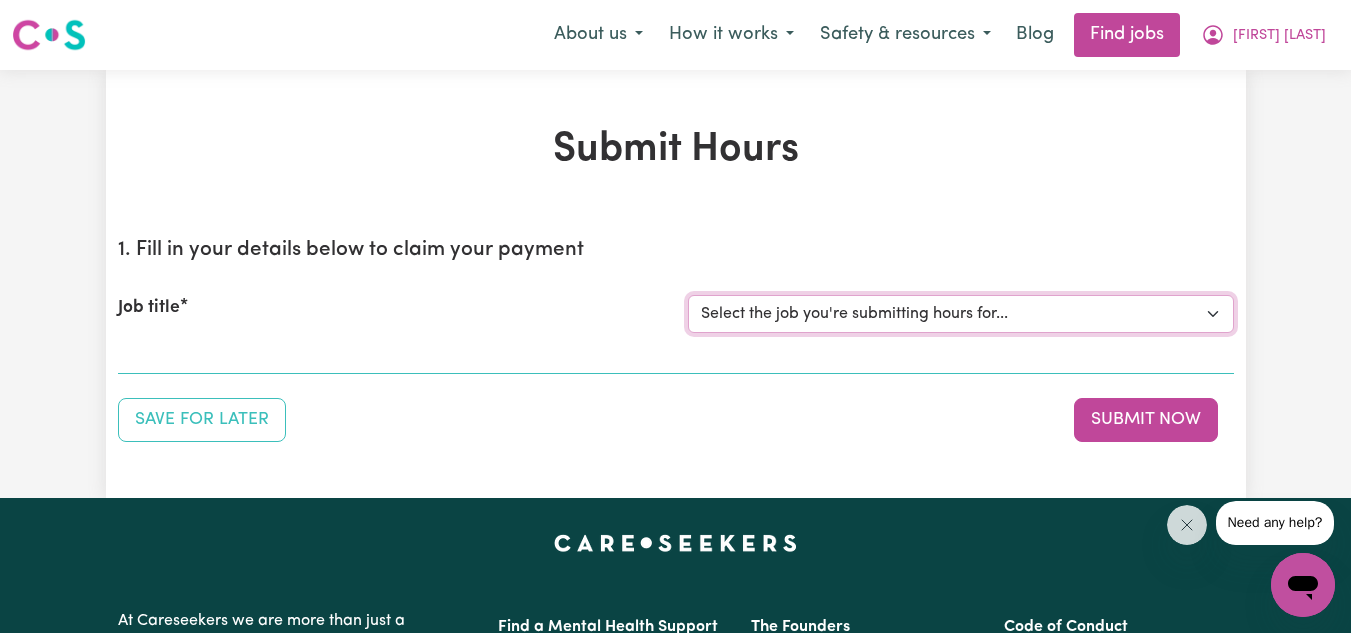 select on "13957" 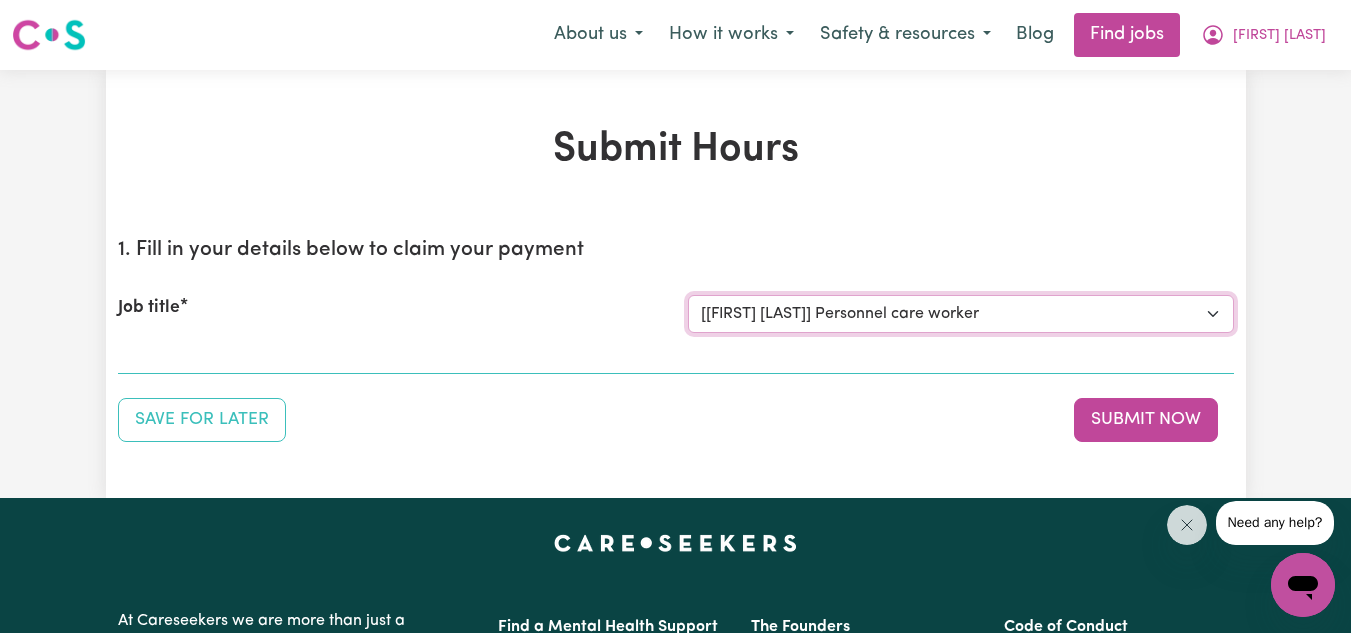 click on "Select the job you're submitting hours for... [[FIRST] [LAST]] Personnel care worker" at bounding box center (961, 314) 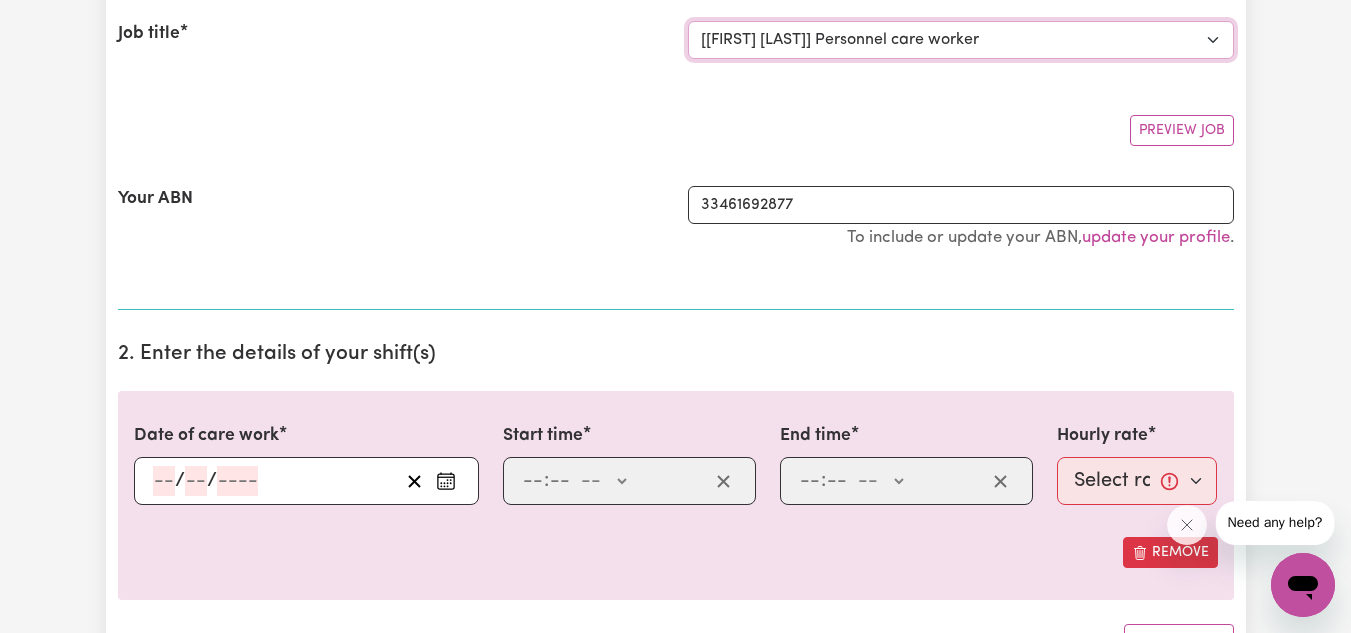 scroll, scrollTop: 0, scrollLeft: 0, axis: both 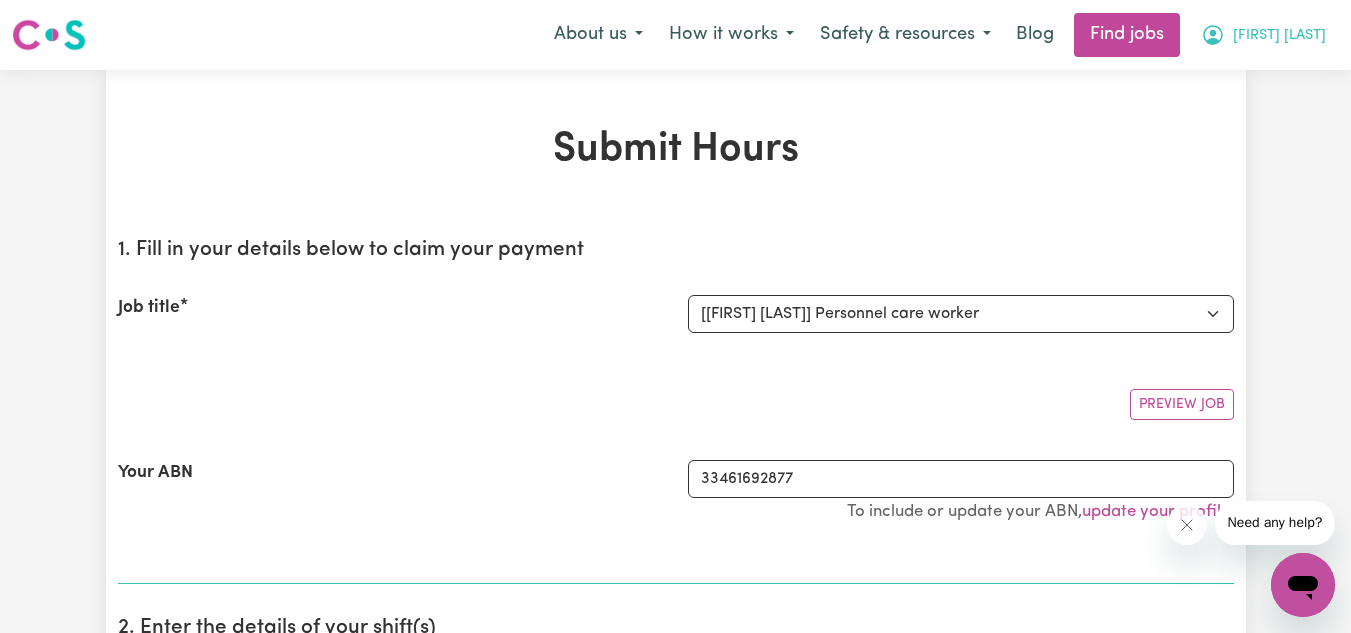 click on "[FIRST] [LAST]" at bounding box center [1263, 35] 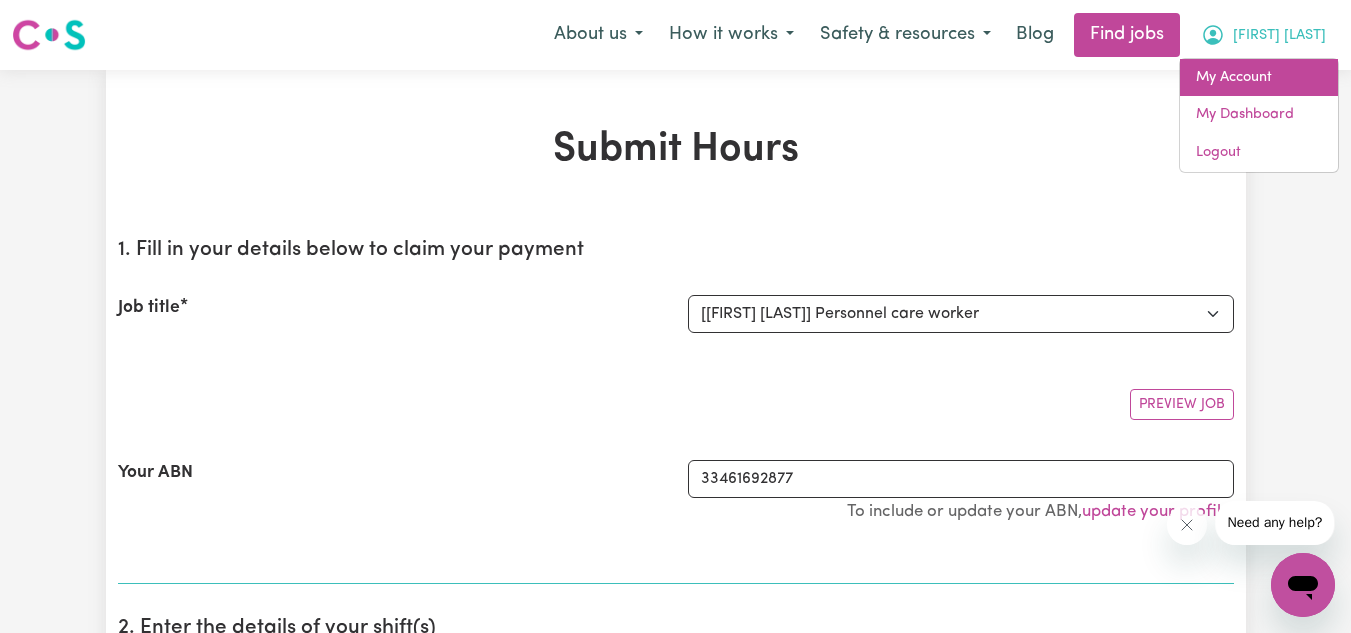click on "My Account" at bounding box center [1259, 78] 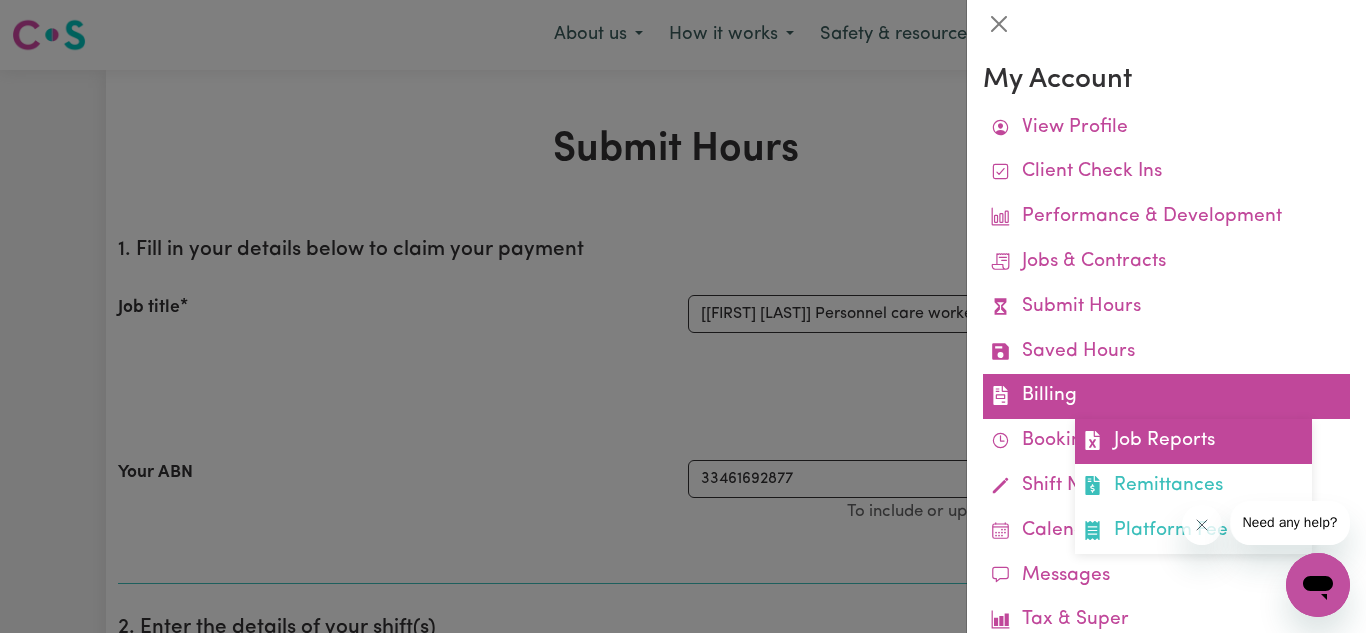 click on "Job Reports" at bounding box center (1193, 441) 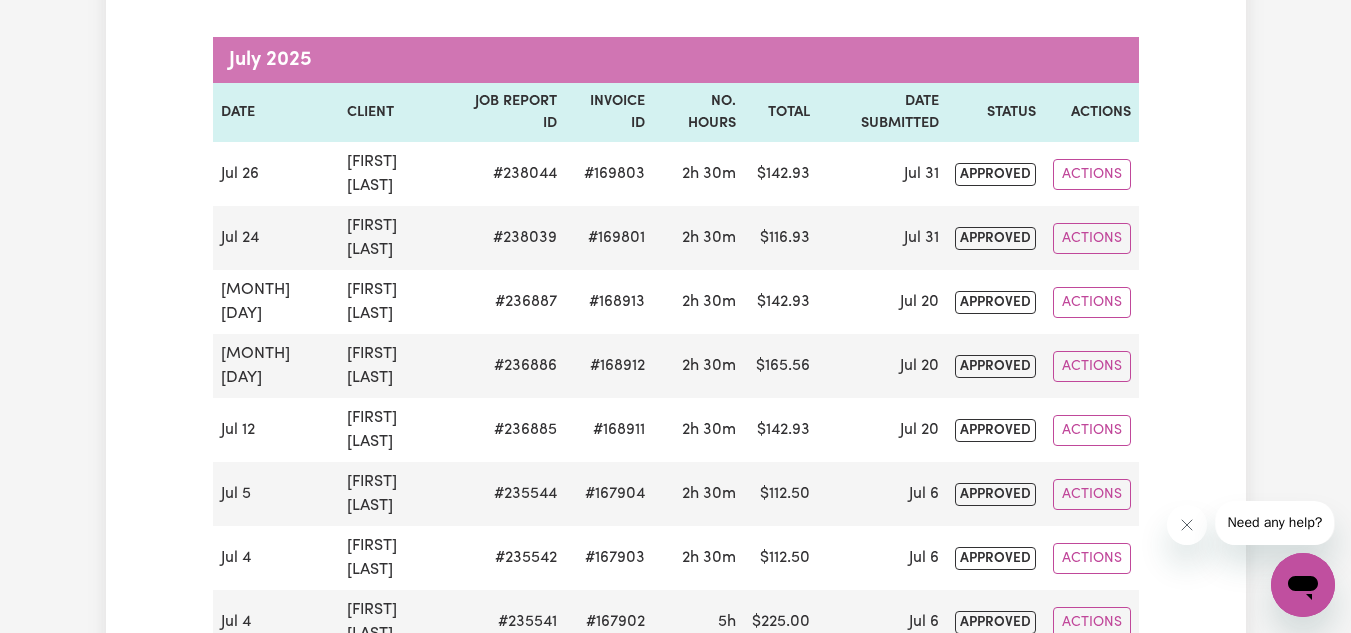 scroll, scrollTop: 0, scrollLeft: 0, axis: both 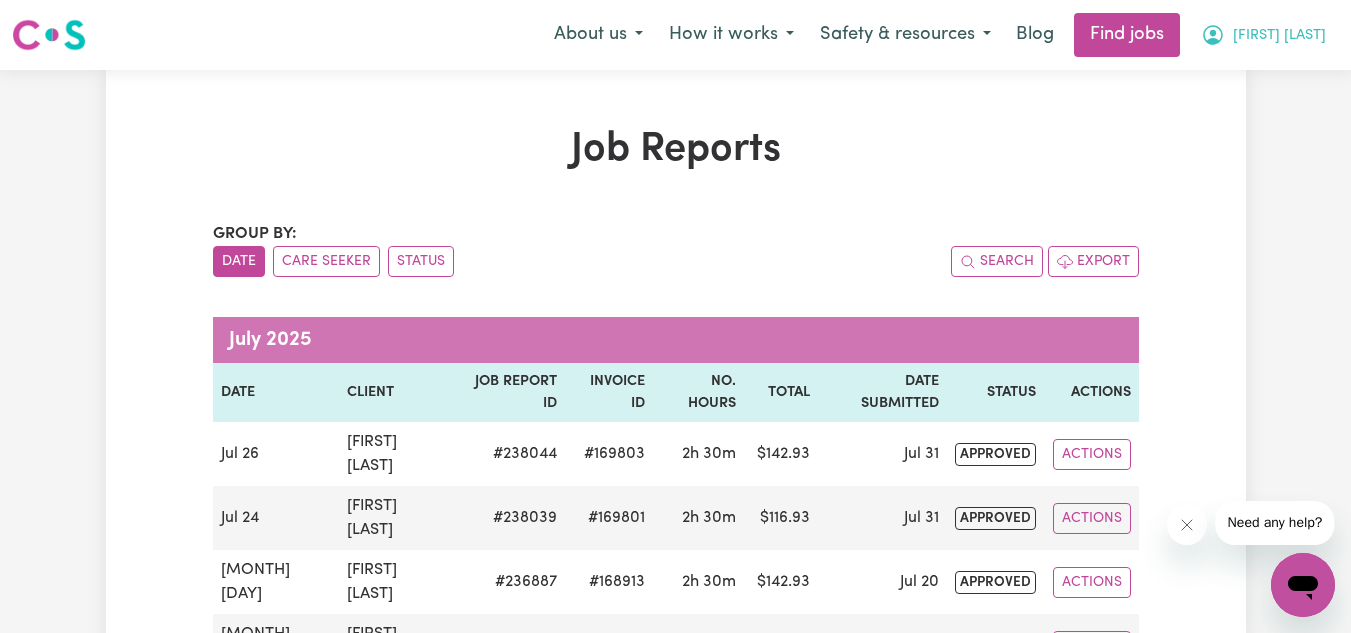 click on "[FIRST] [LAST]" at bounding box center [1263, 35] 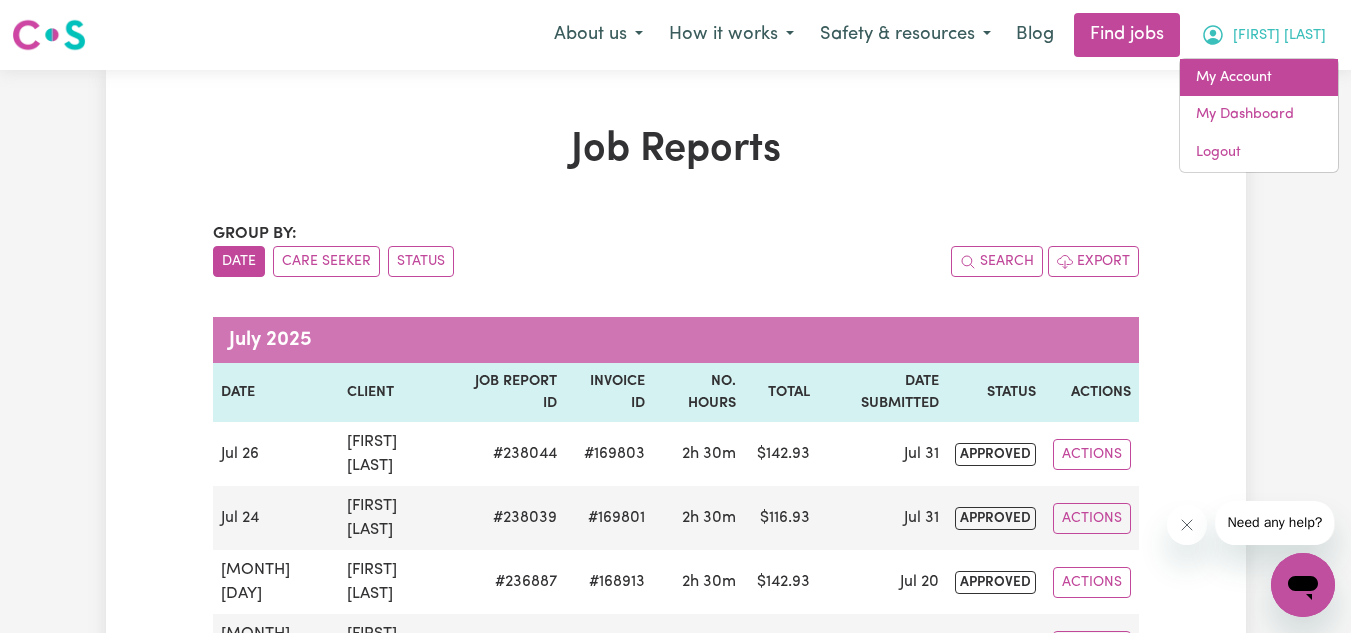 click on "My Account" at bounding box center (1259, 78) 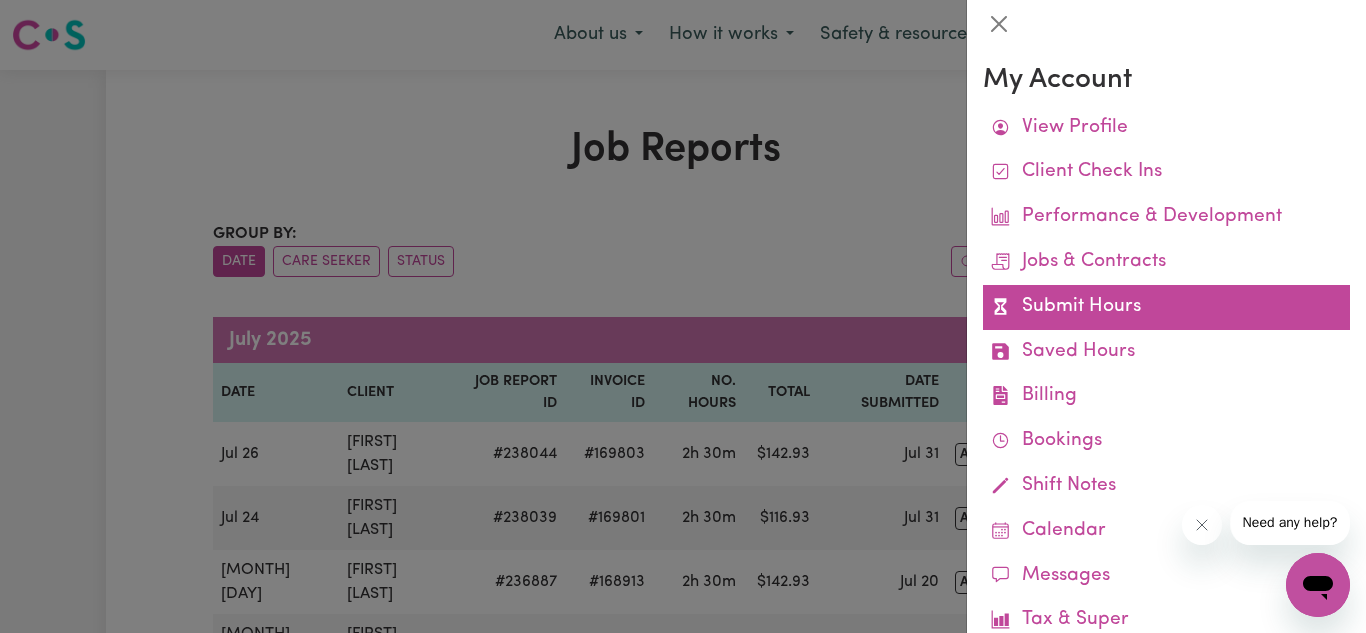 click on "Submit Hours" at bounding box center (1166, 307) 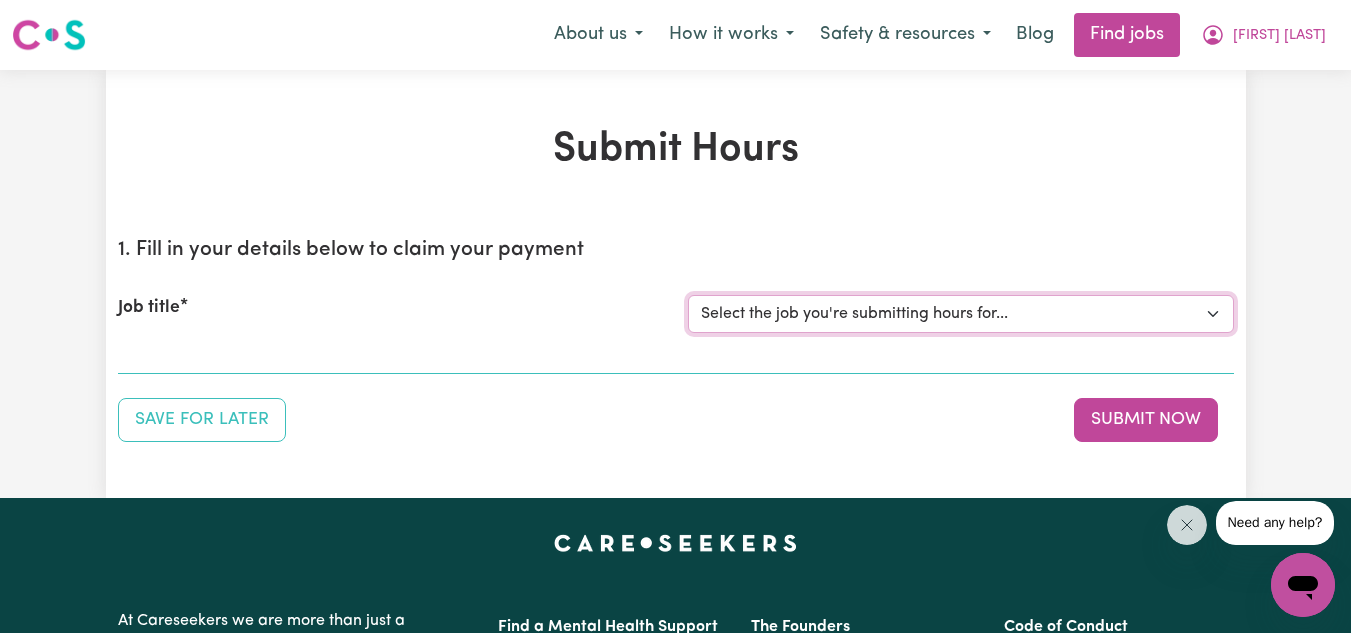 click on "Select the job you're submitting hours for... [[FIRST] [LAST]] Personnel care worker" at bounding box center (961, 314) 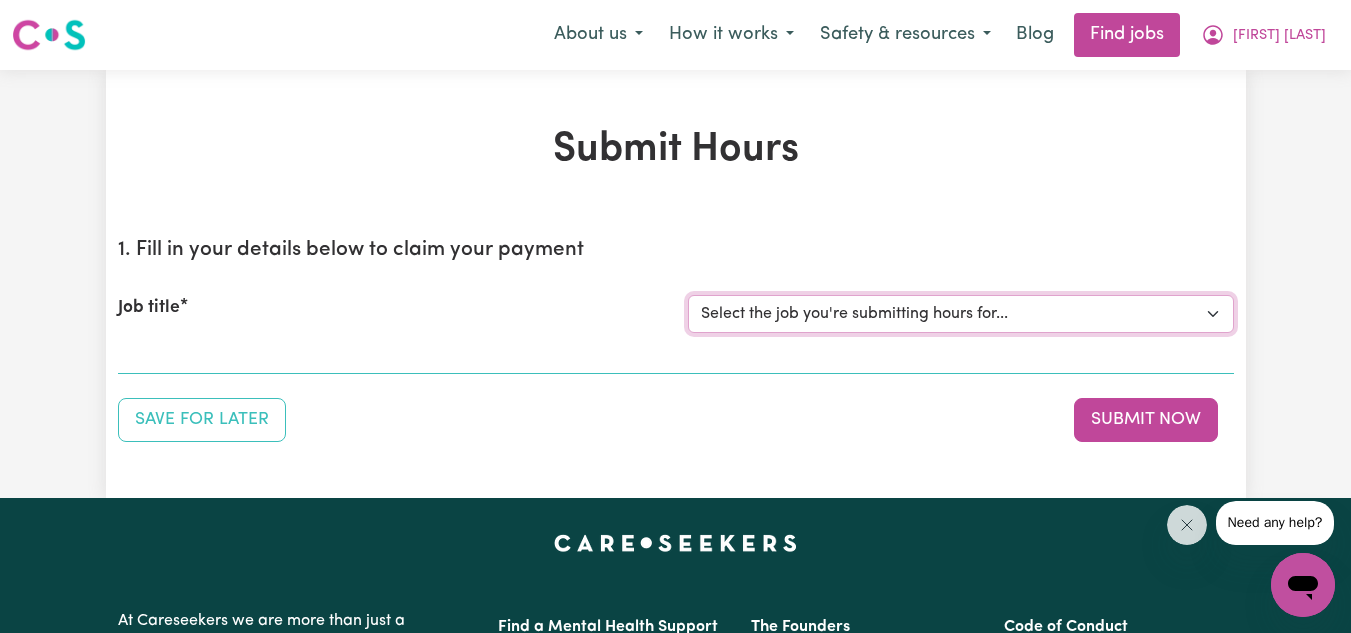 select on "13957" 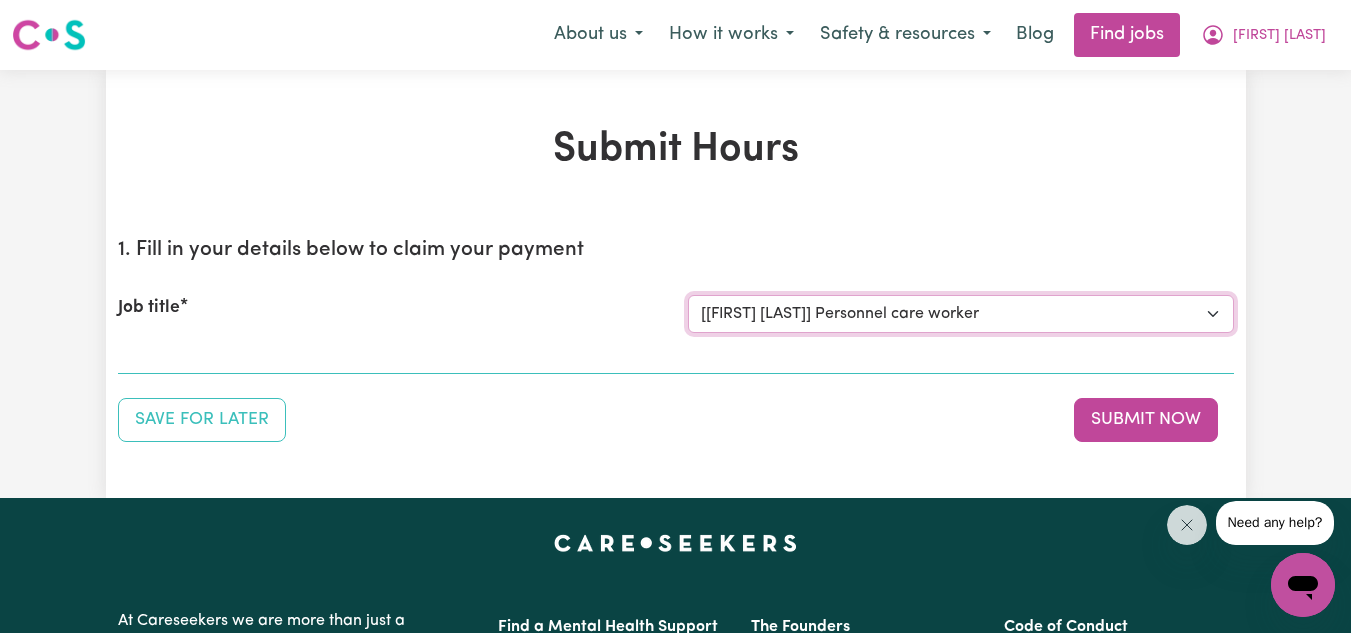 click on "Select the job you're submitting hours for... [[FIRST] [LAST]] Personnel care worker" at bounding box center [961, 314] 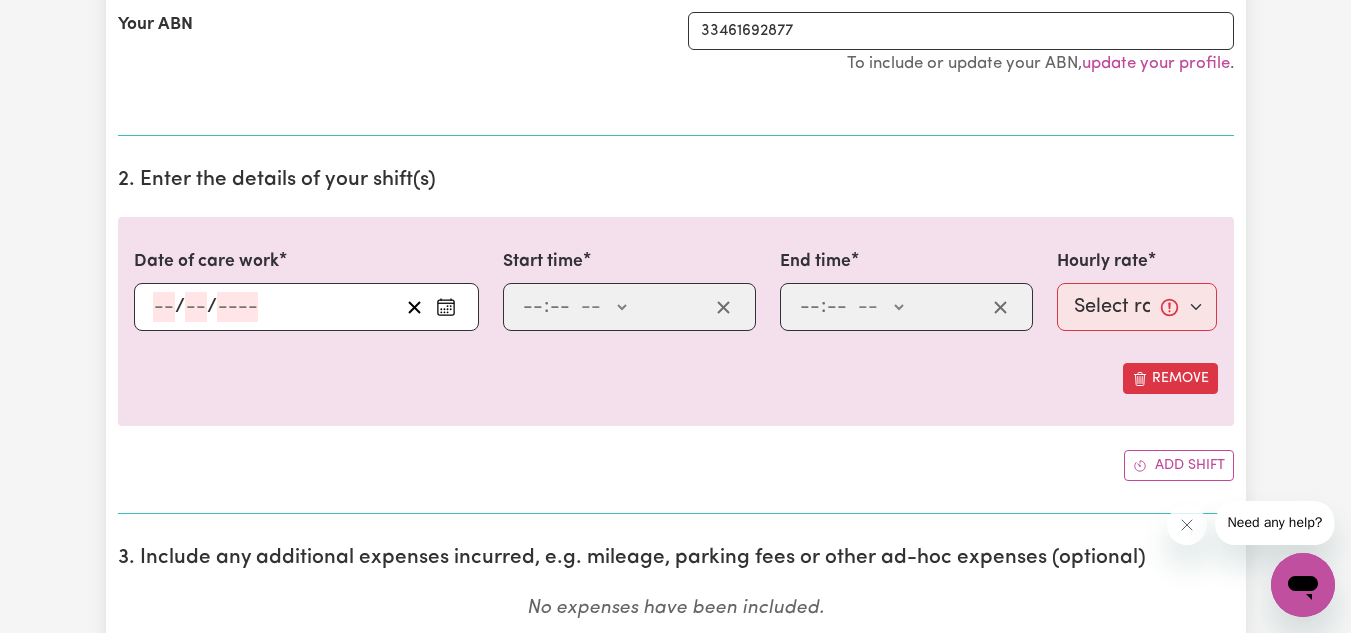 scroll, scrollTop: 449, scrollLeft: 0, axis: vertical 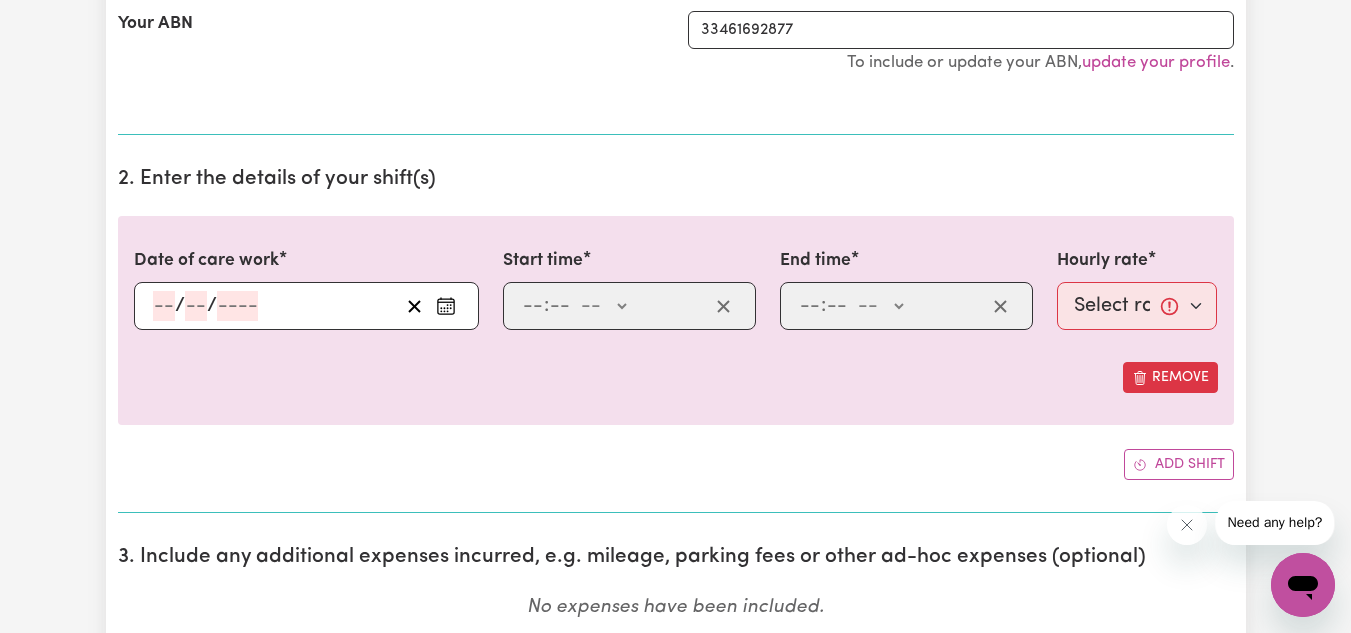 click 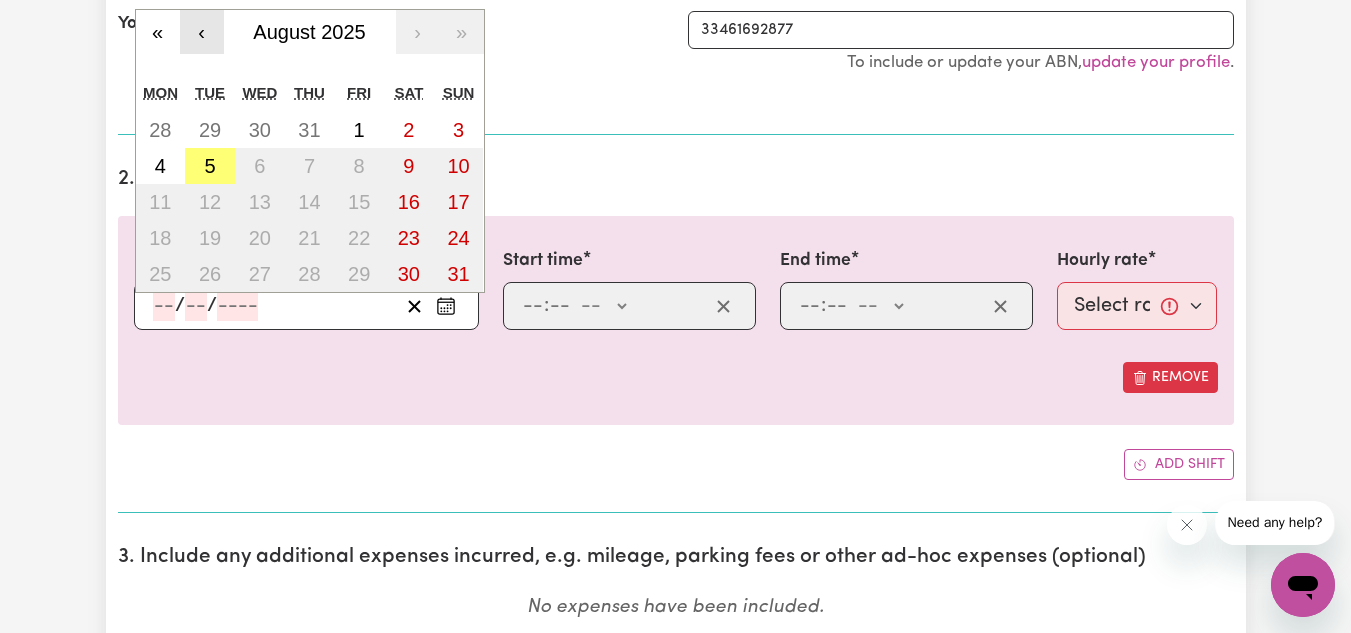 click on "‹" at bounding box center [202, 32] 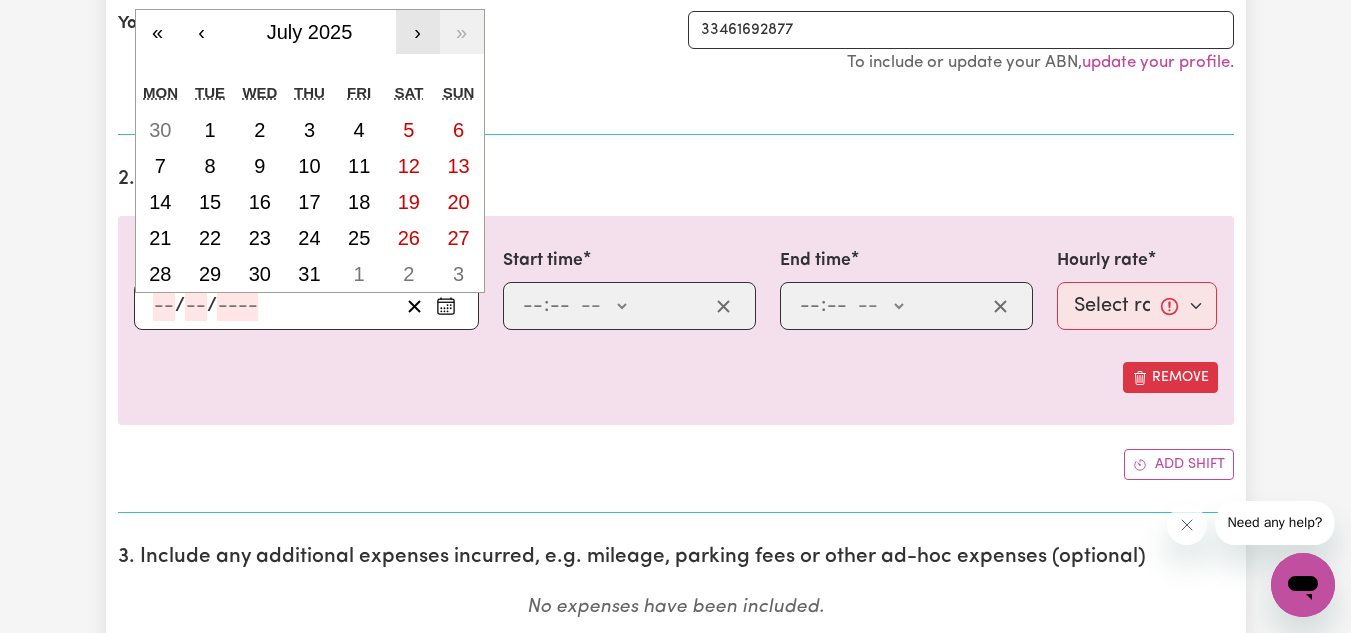 click on "›" at bounding box center [418, 32] 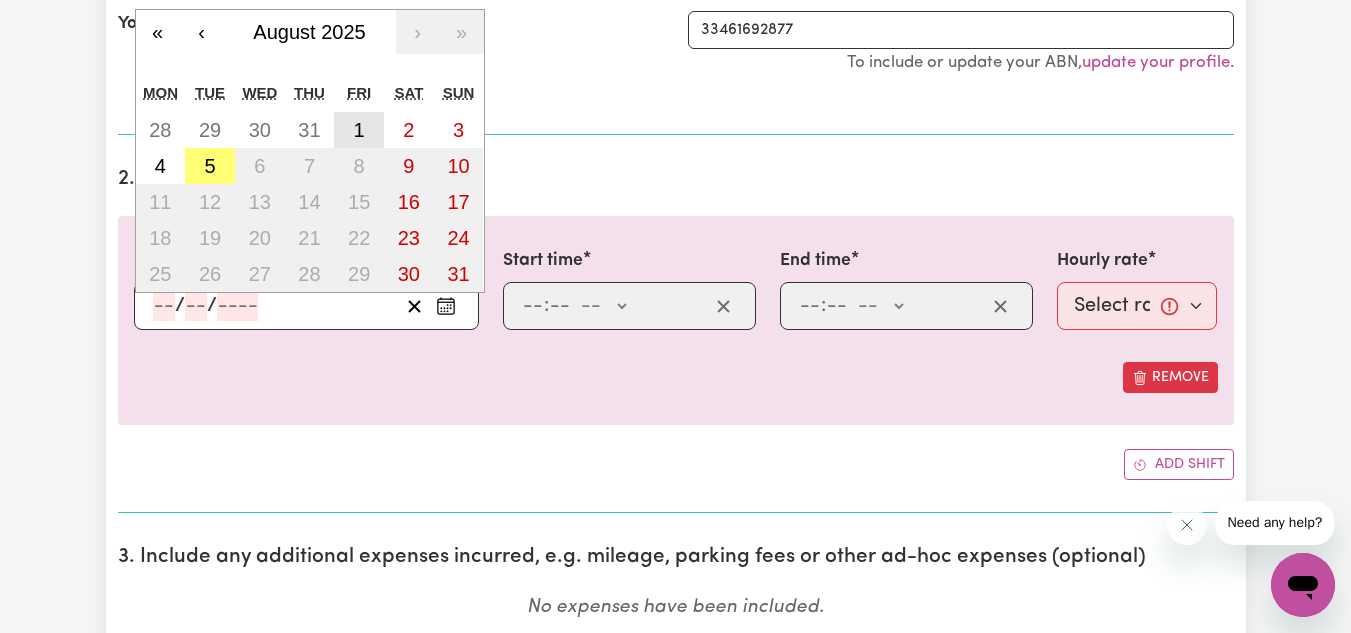 click on "1" at bounding box center (359, 130) 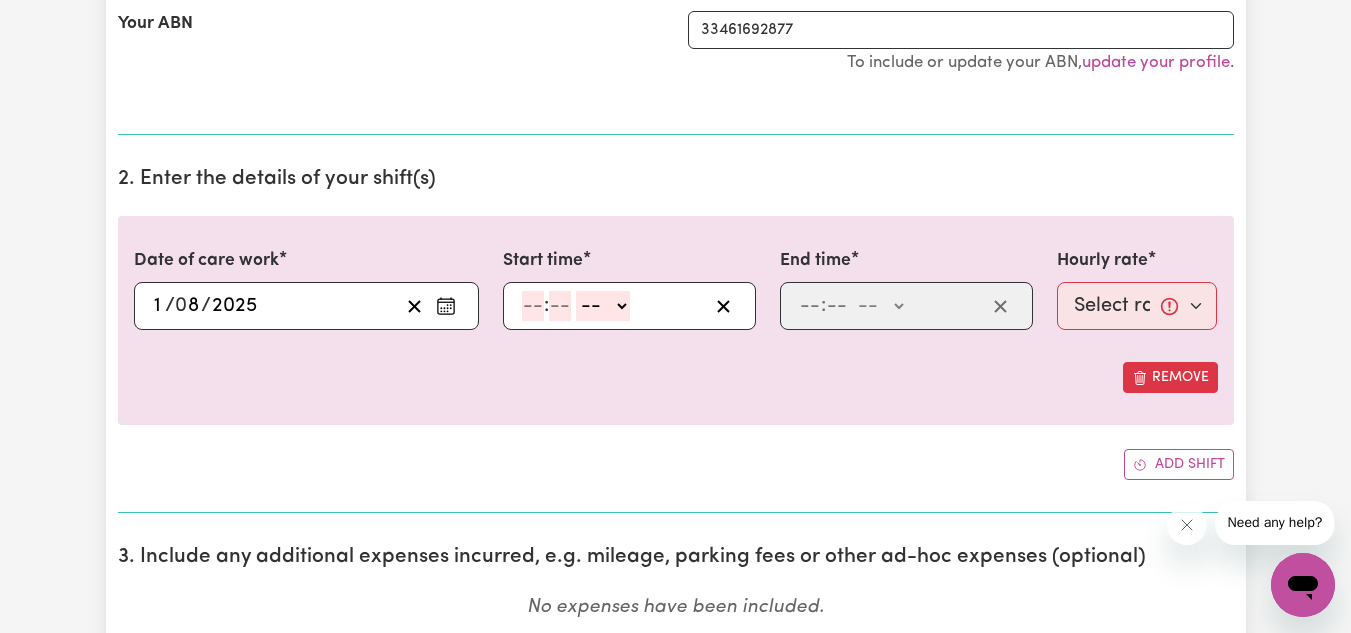 click 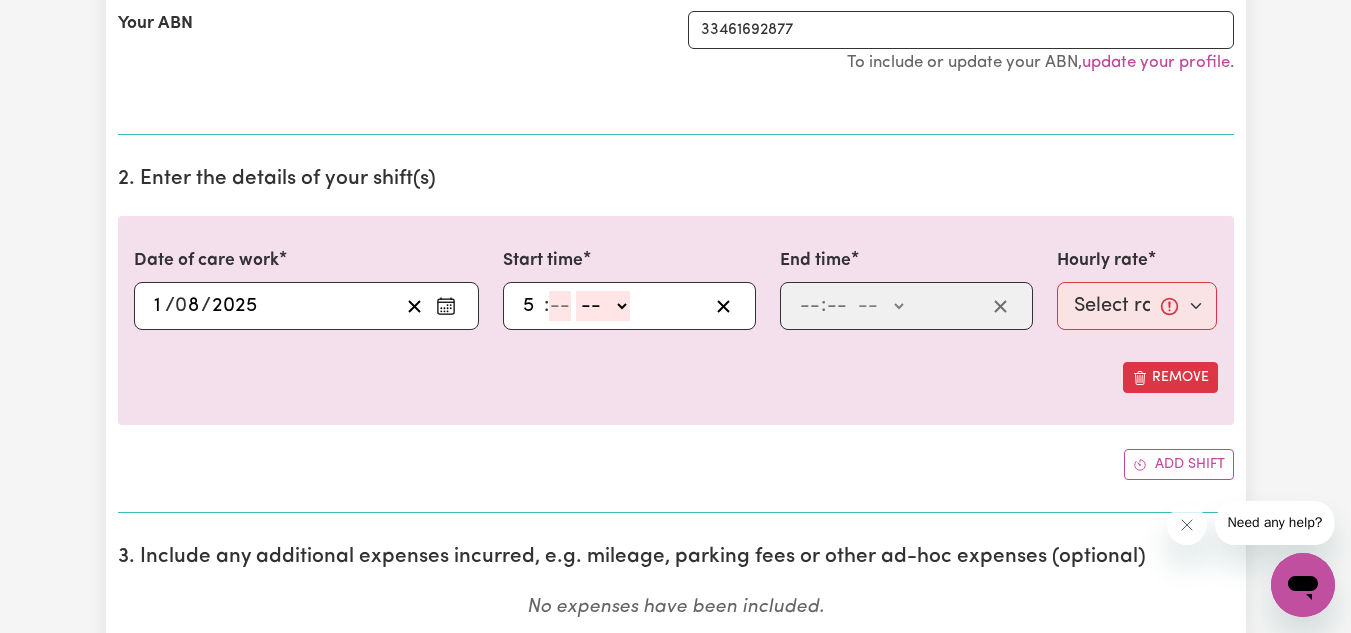 type on "5" 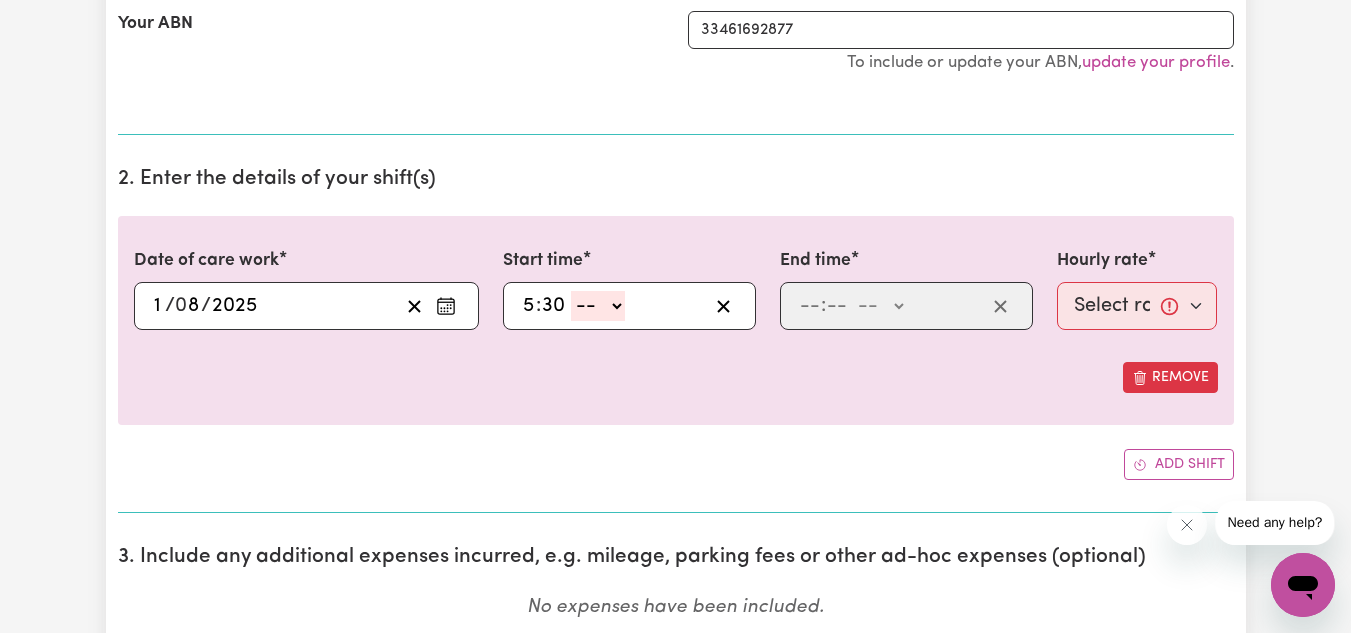 type on "30" 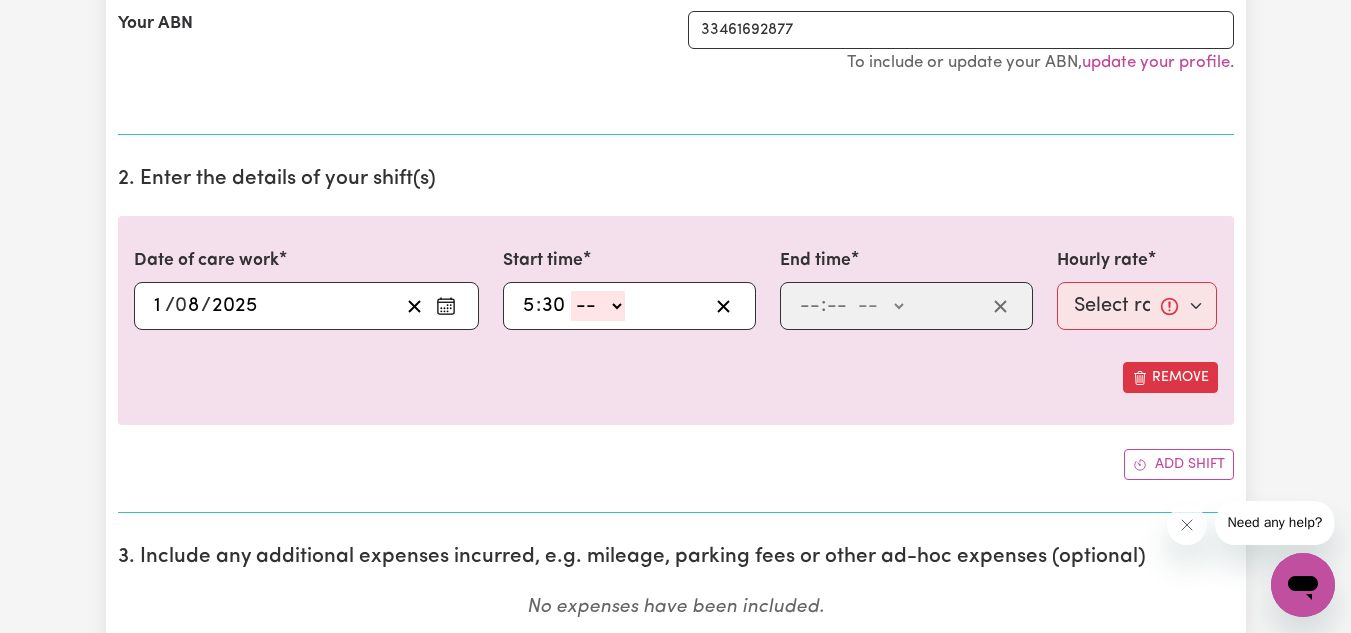 select on "pm" 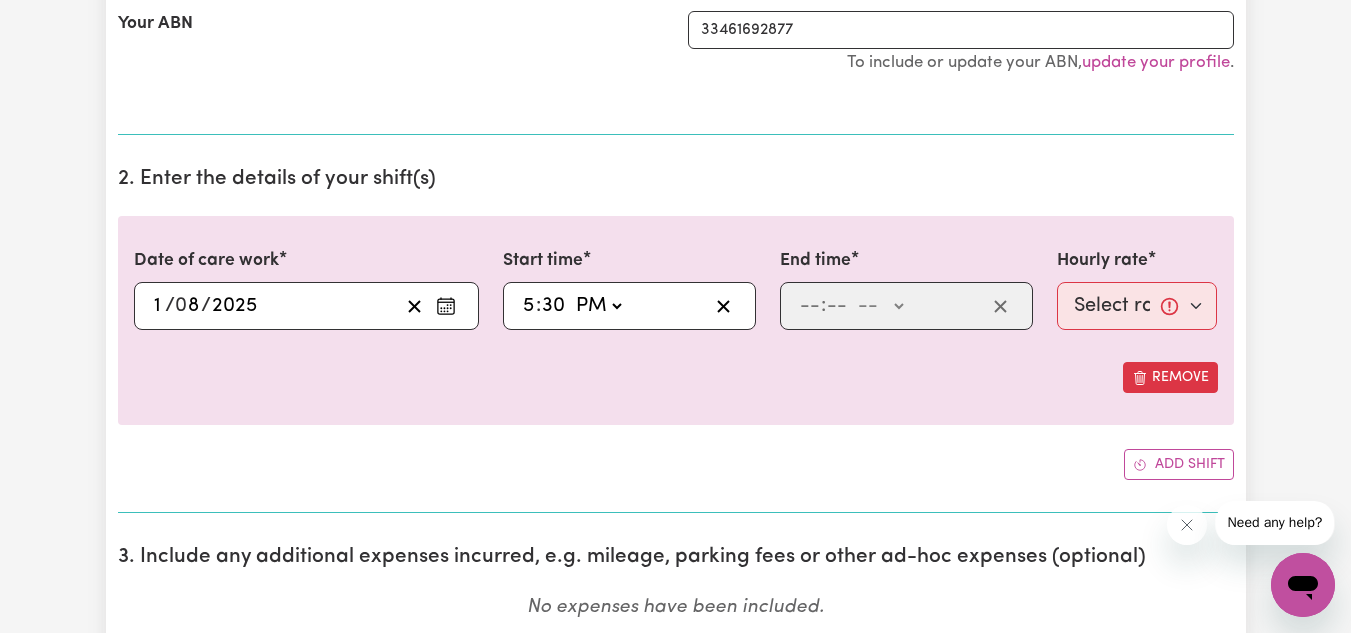 click on "-- AM PM" 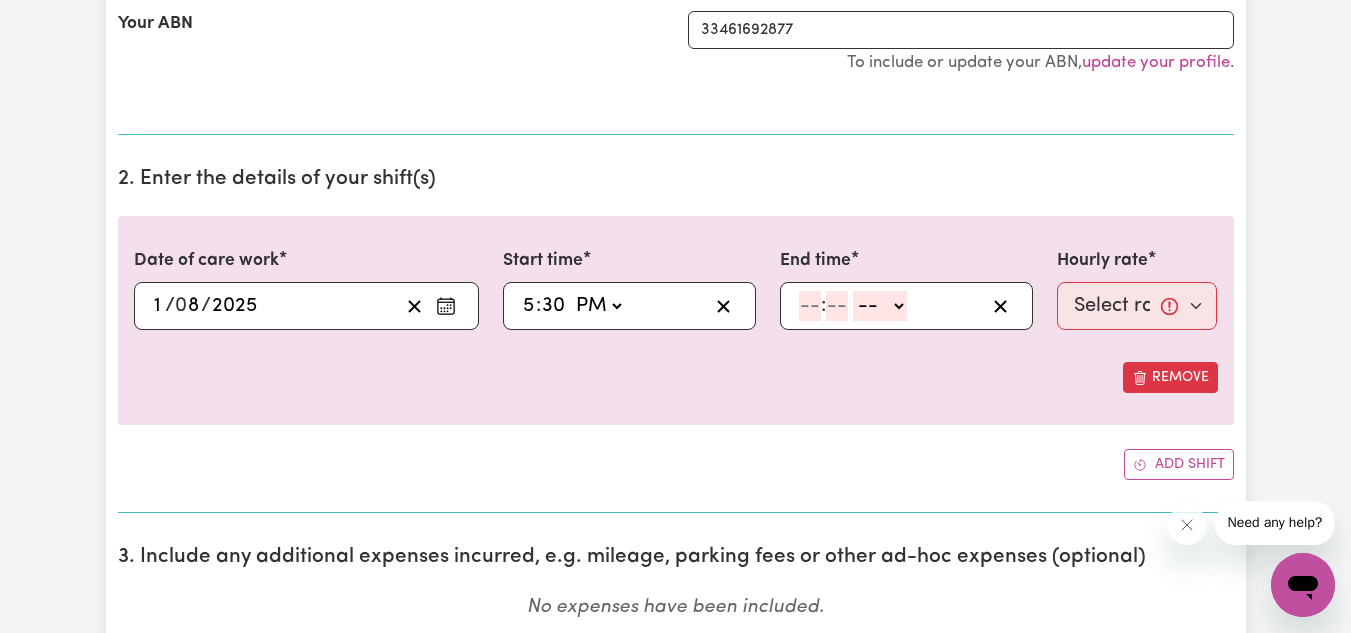 click on ":   -- AM PM" at bounding box center [891, 306] 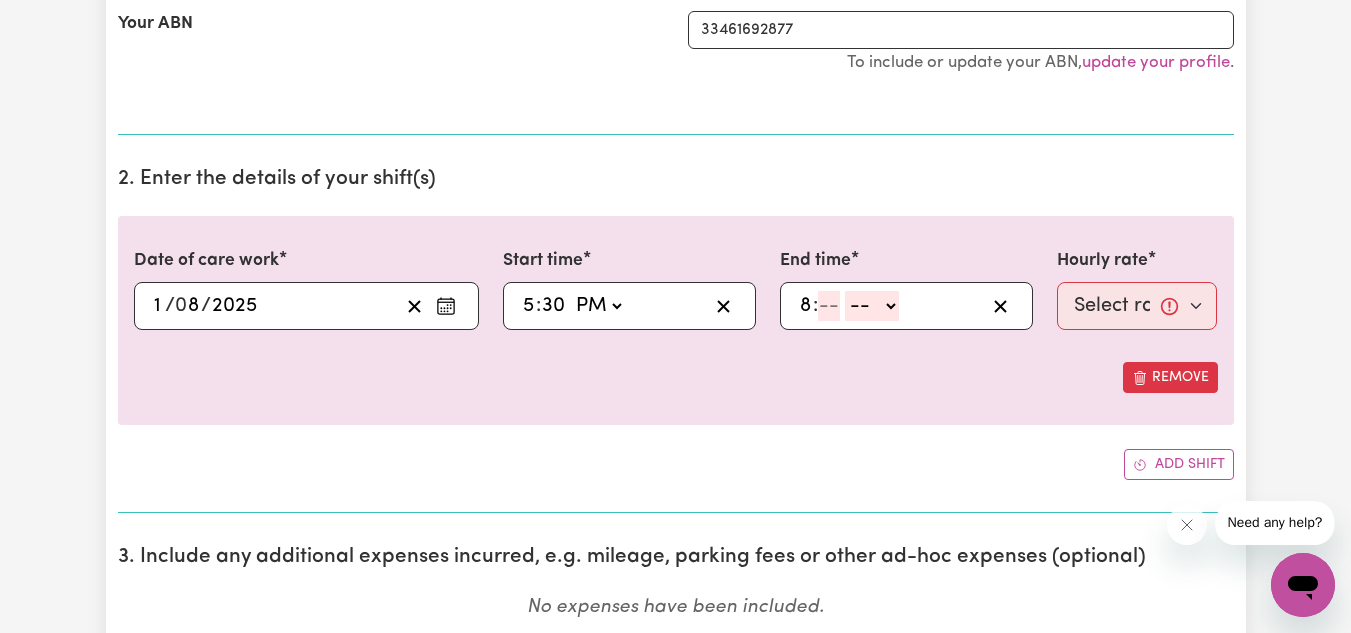 type on "8" 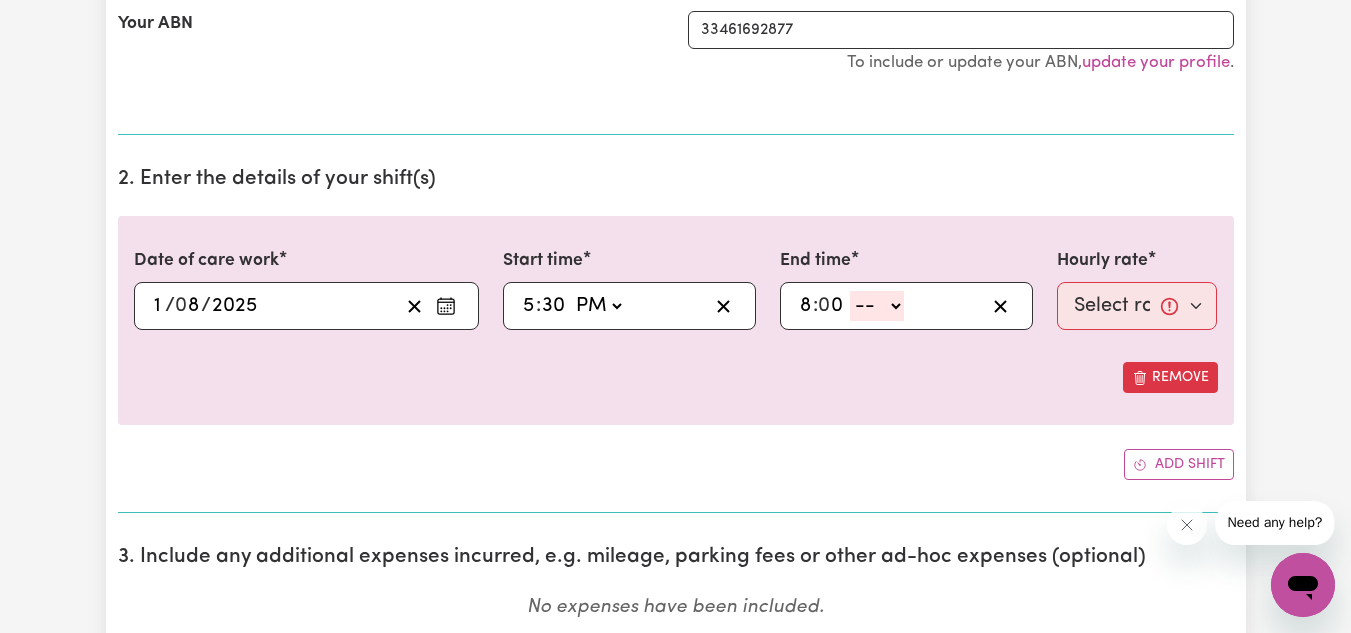 type on "0" 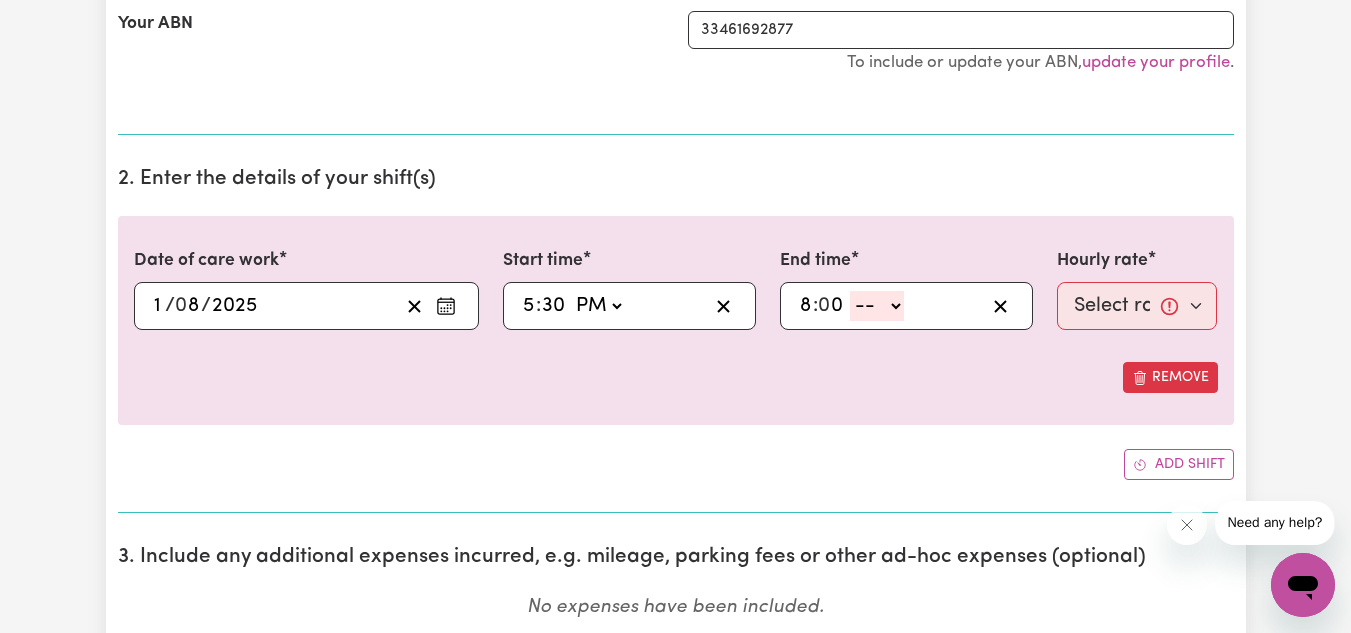select on "pm" 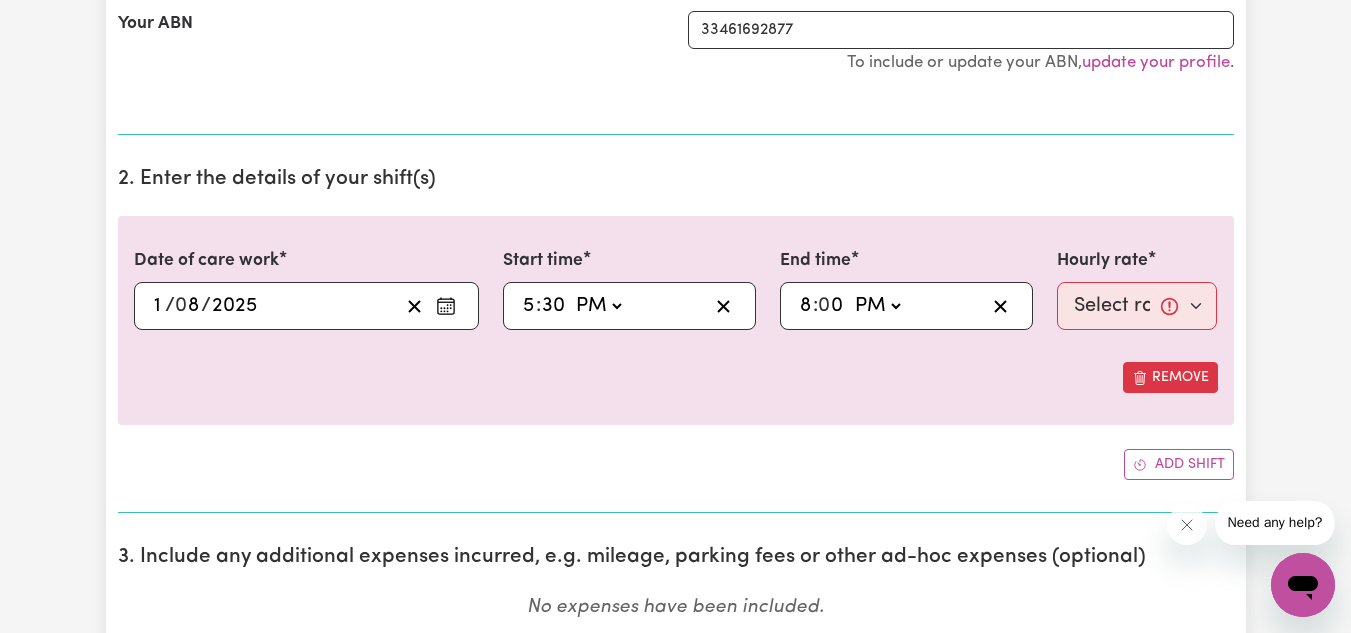 click on "-- AM PM" 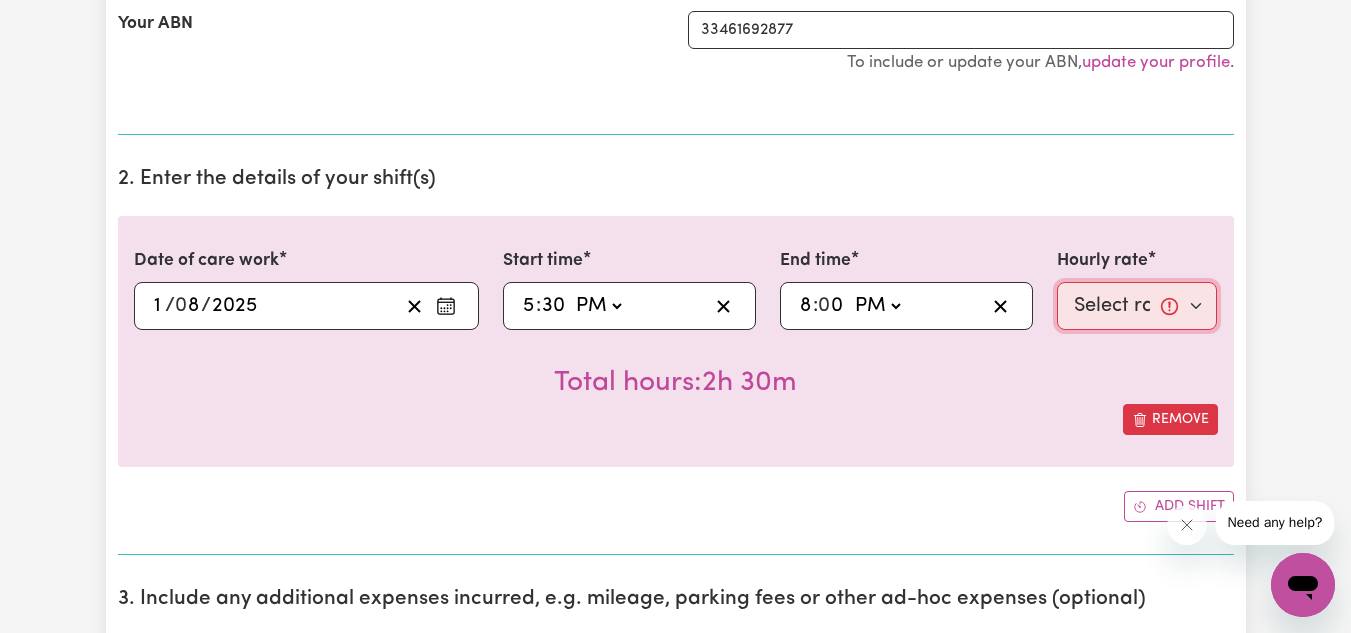 click on "Select rate... $[PRICE] ([DAY]) $[PRICE] ([DAY]) $[PRICE] ([DAY])" at bounding box center [1137, 306] 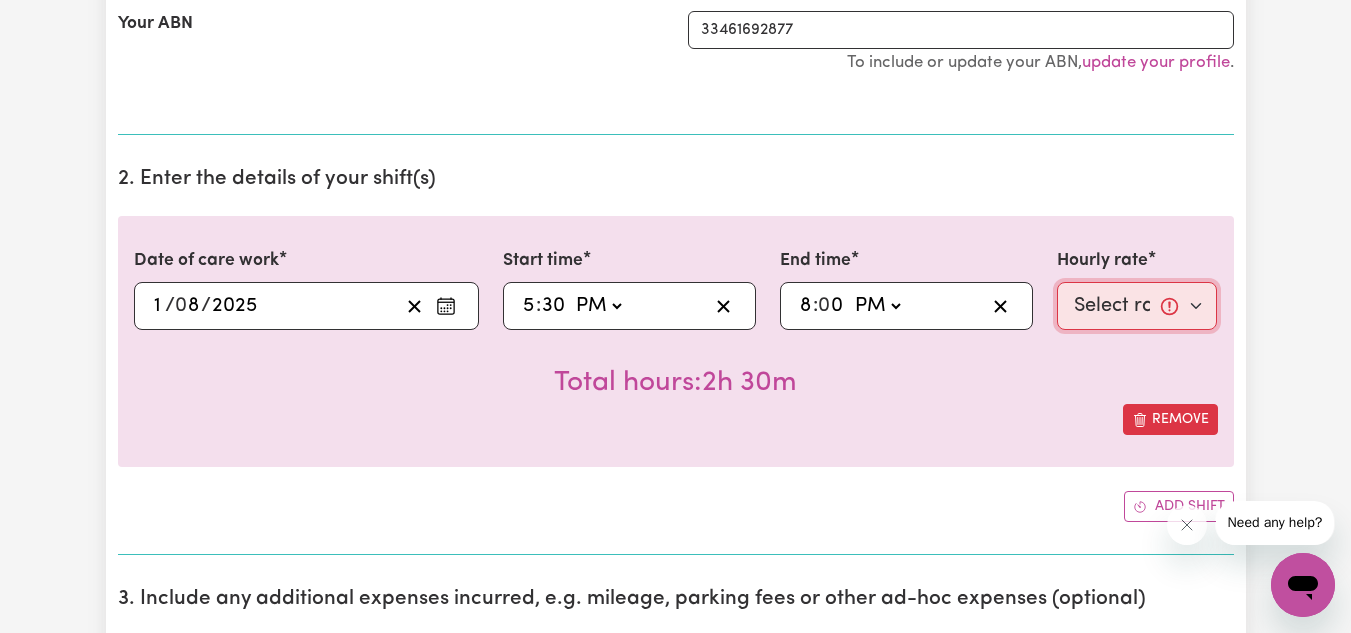 select on "$[PRICE]-[DAY]" 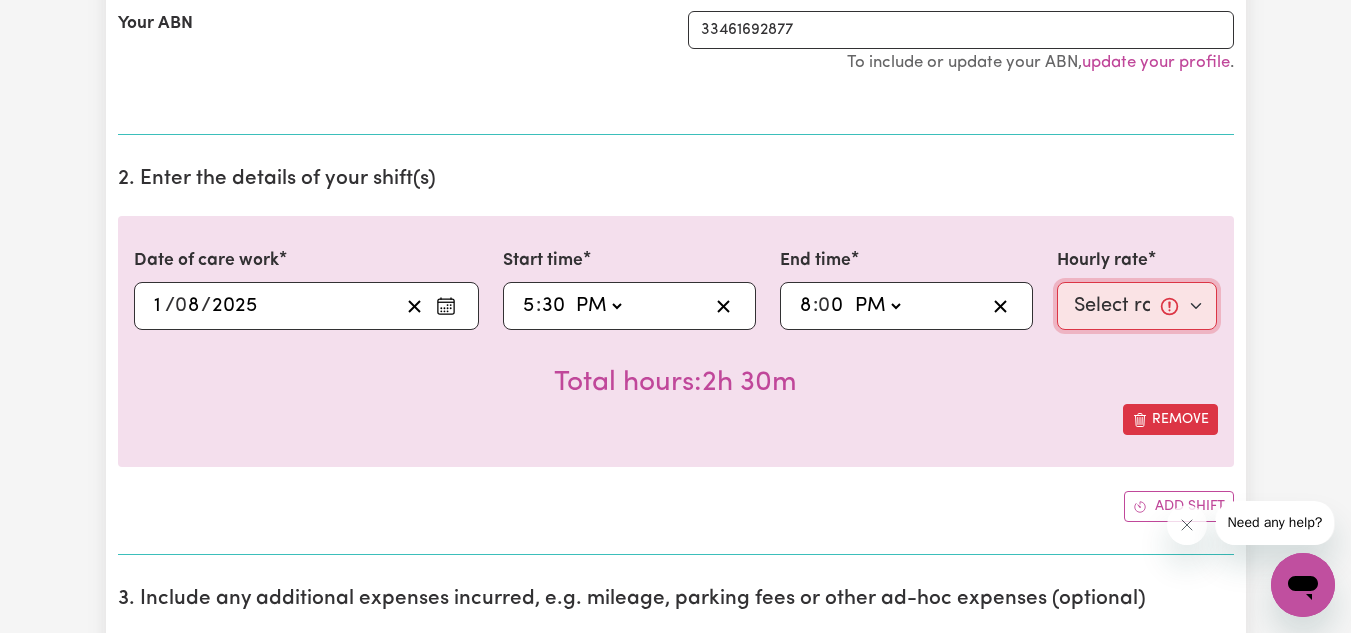 click on "Select rate... $[PRICE] ([DAY]) $[PRICE] ([DAY]) $[PRICE] ([DAY])" at bounding box center [1137, 306] 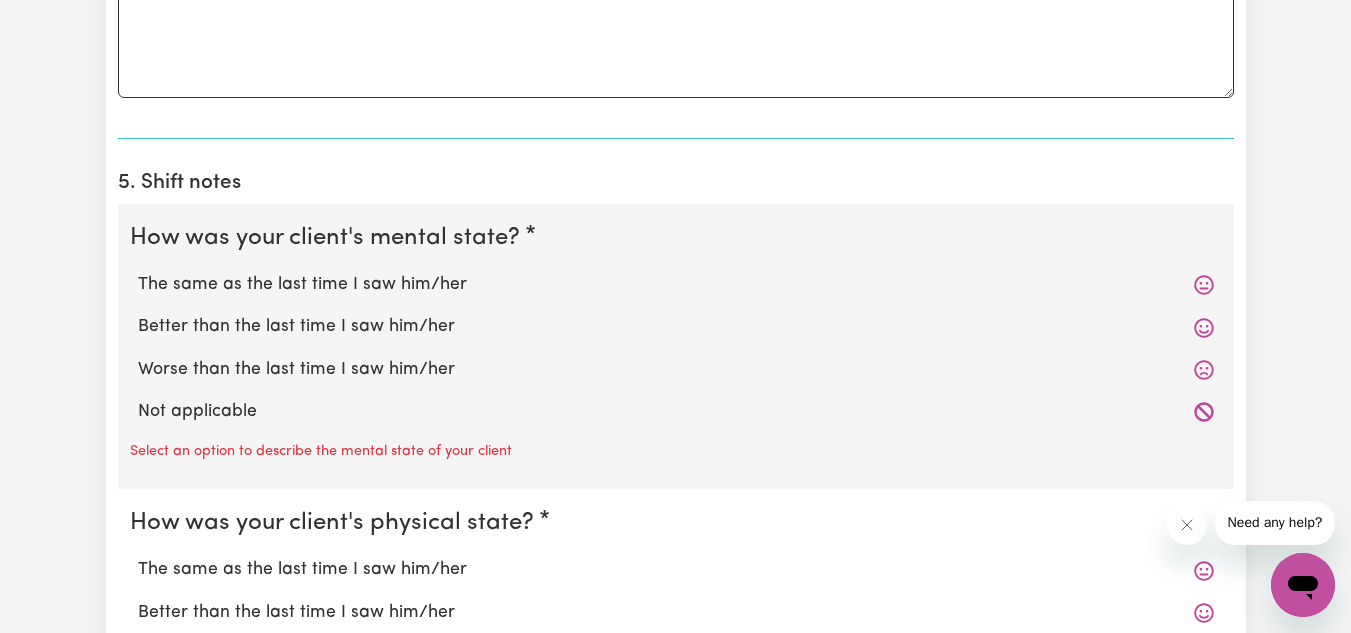 scroll, scrollTop: 1344, scrollLeft: 0, axis: vertical 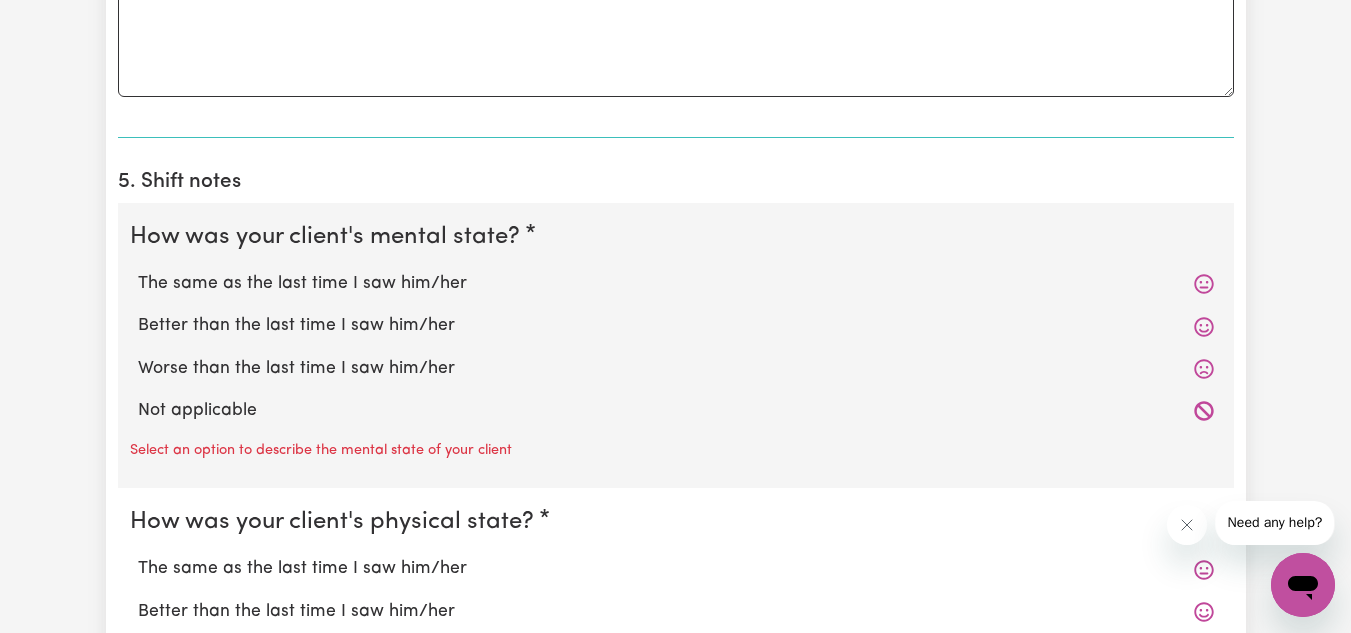 click on "The same as the last time I saw him/her" at bounding box center [676, 284] 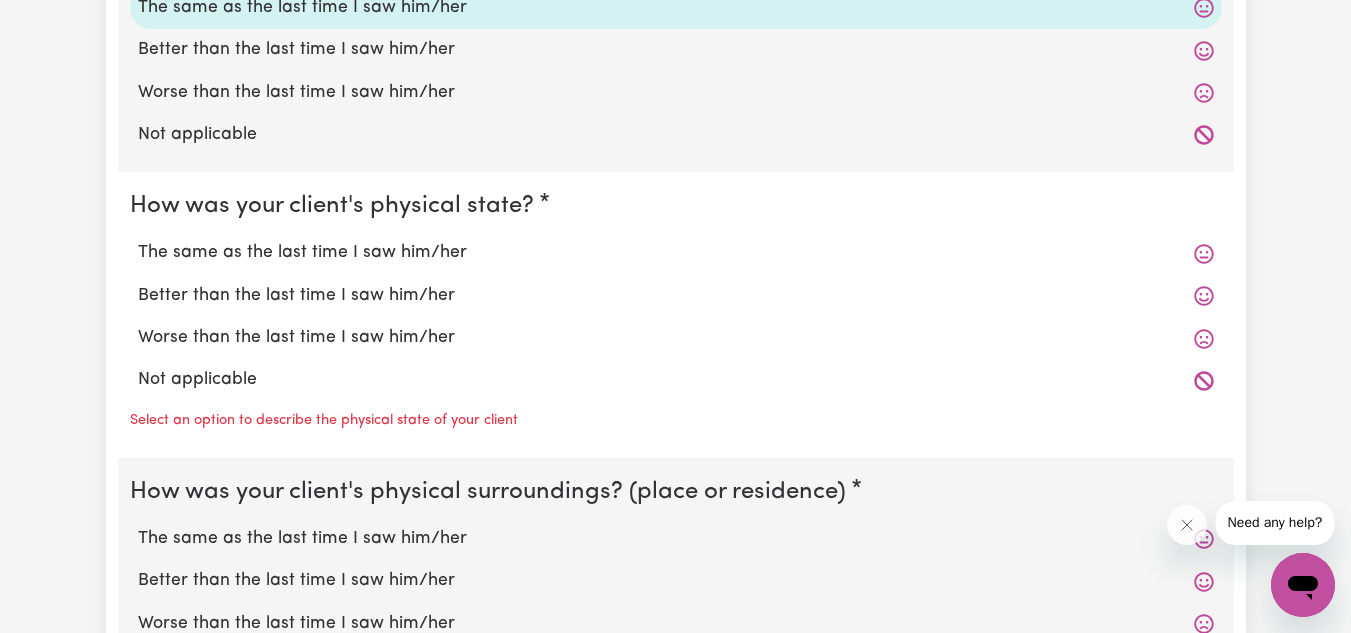 scroll, scrollTop: 1636, scrollLeft: 0, axis: vertical 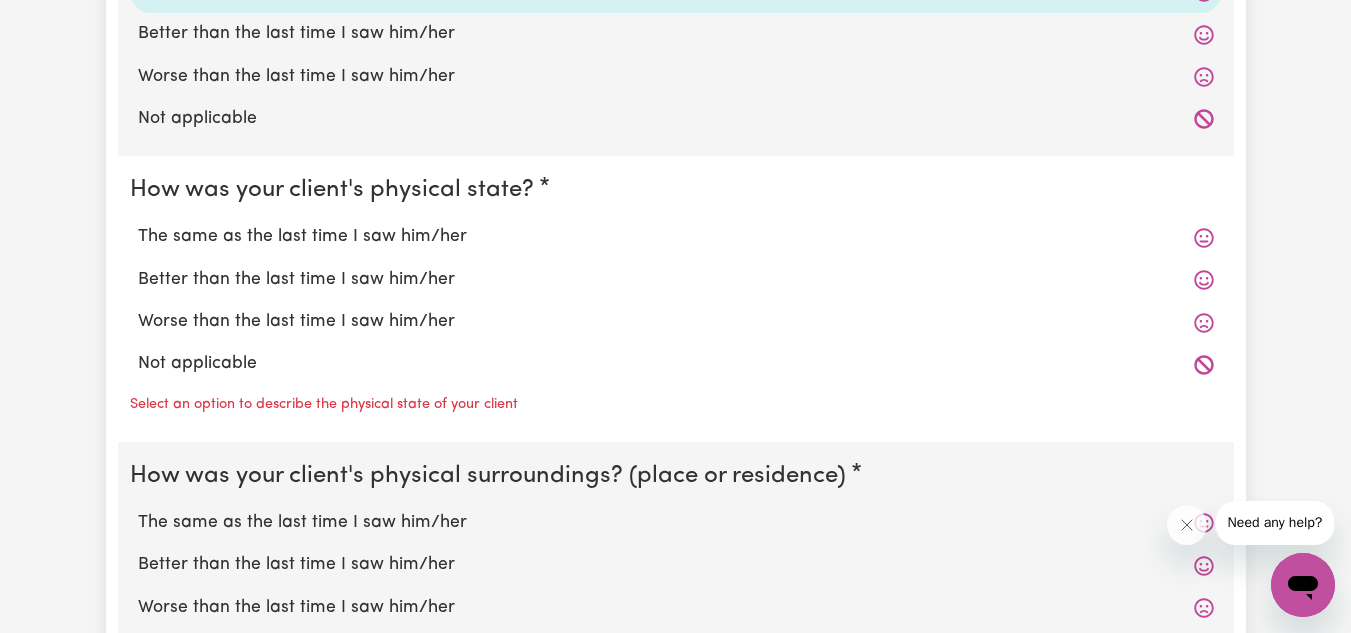 click on "The same as the last time I saw him/her" at bounding box center [676, 237] 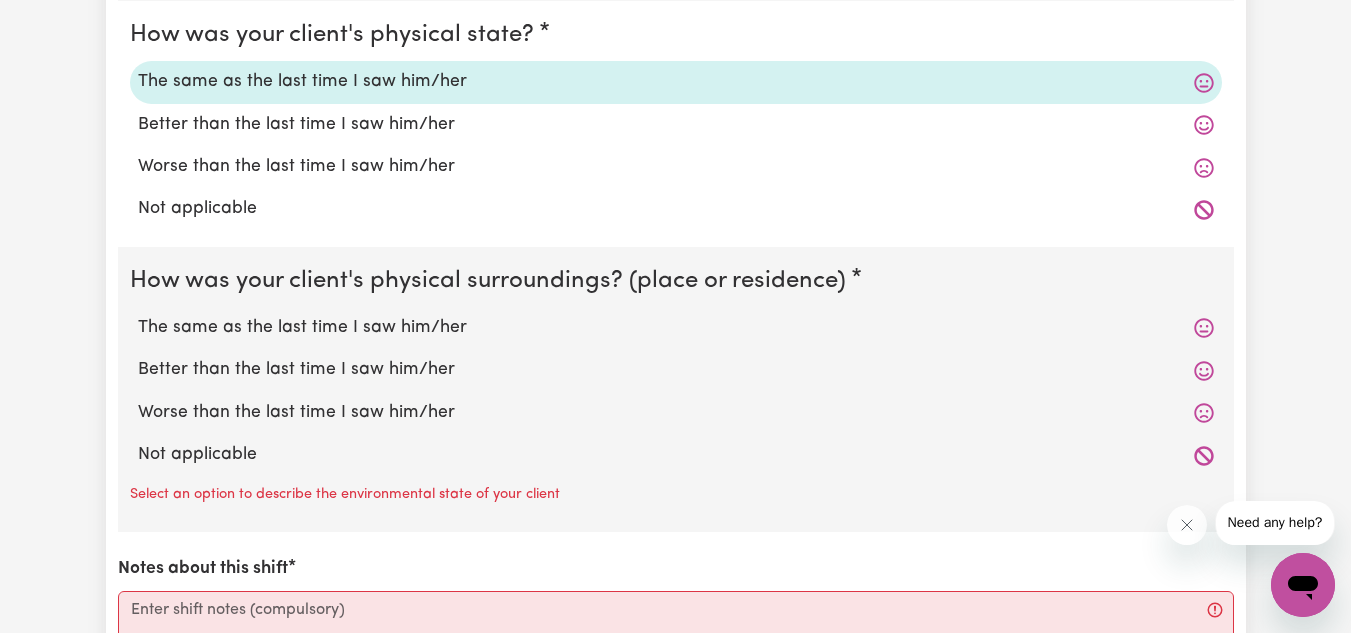 scroll, scrollTop: 1792, scrollLeft: 0, axis: vertical 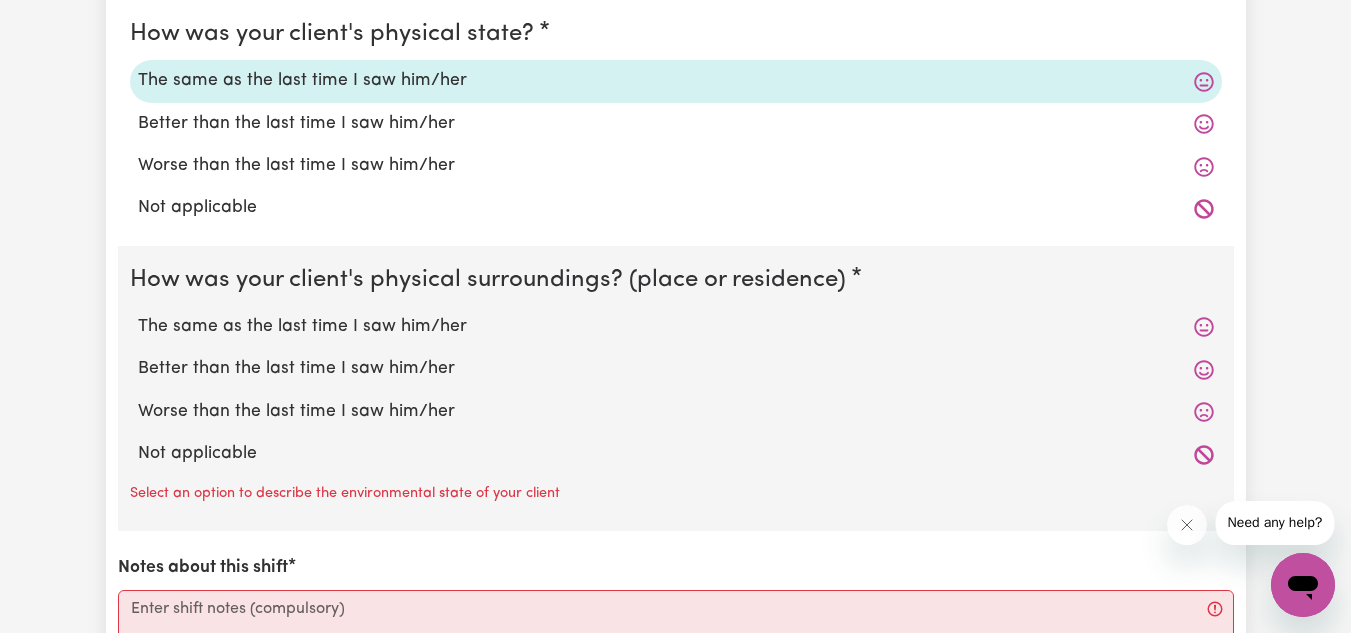click on "The same as the last time I saw him/her" at bounding box center (676, 327) 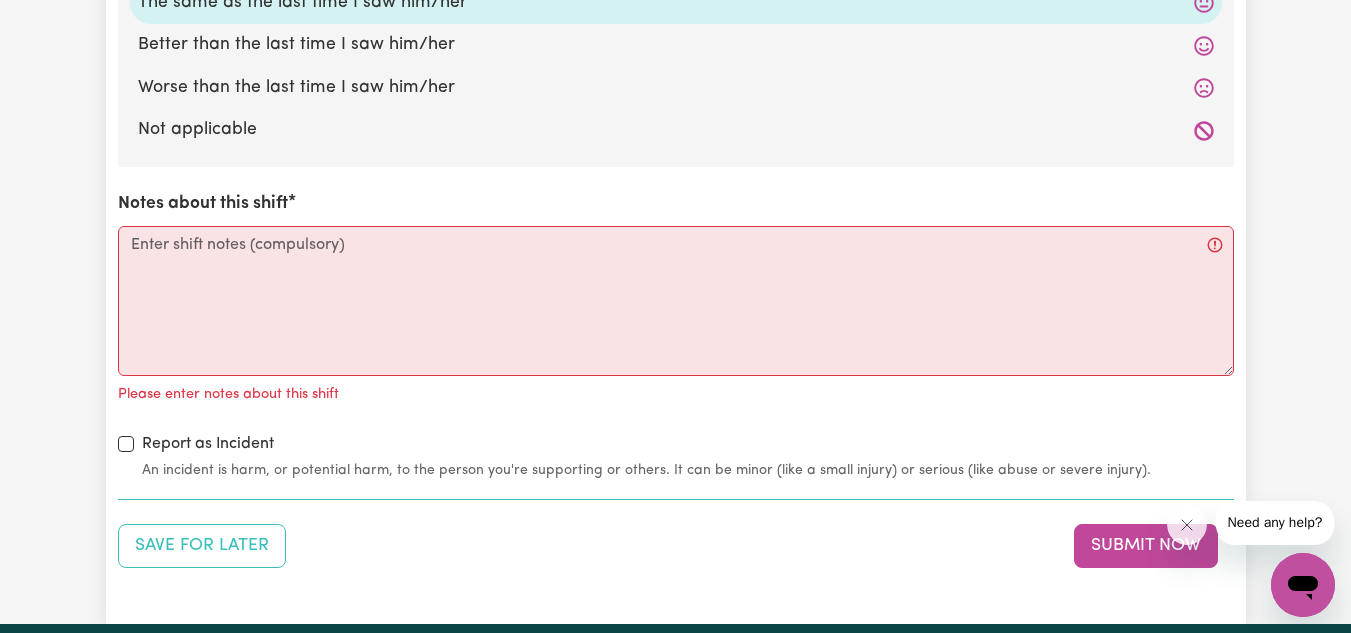 scroll, scrollTop: 2119, scrollLeft: 0, axis: vertical 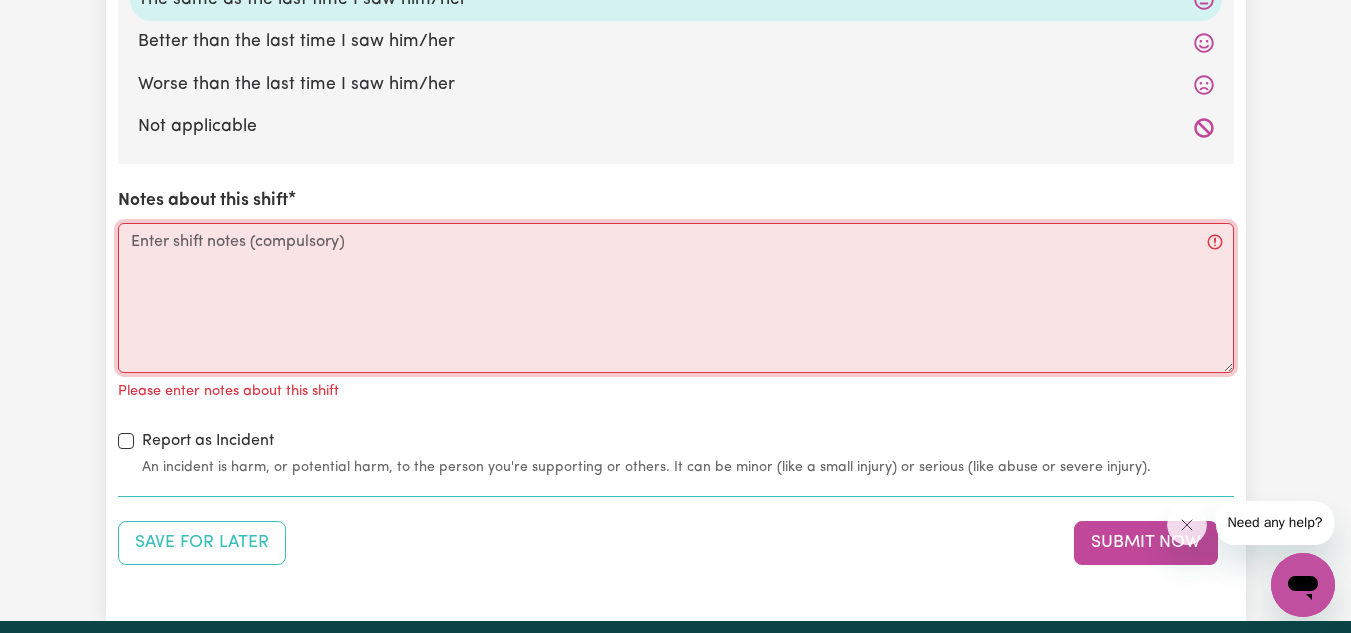 click on "Notes about this shift" at bounding box center (676, 298) 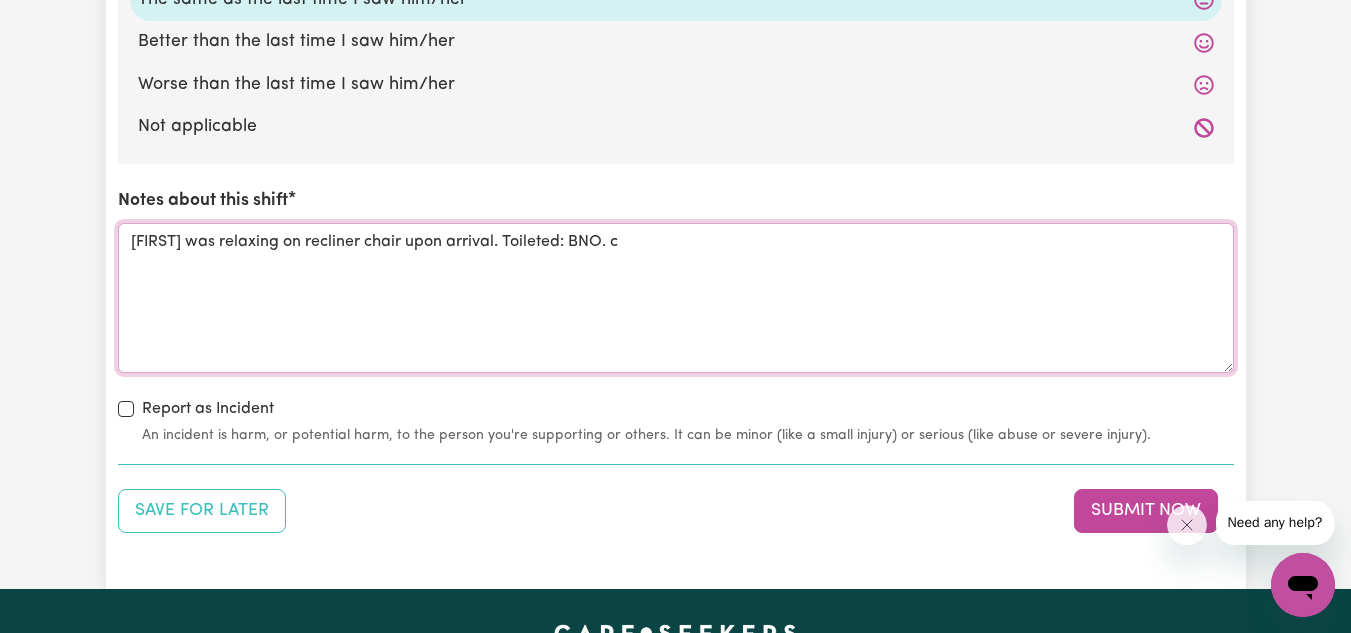 type on "[FIRST] was relaxing on recliner chair upon arrival. Toileted: BNO." 